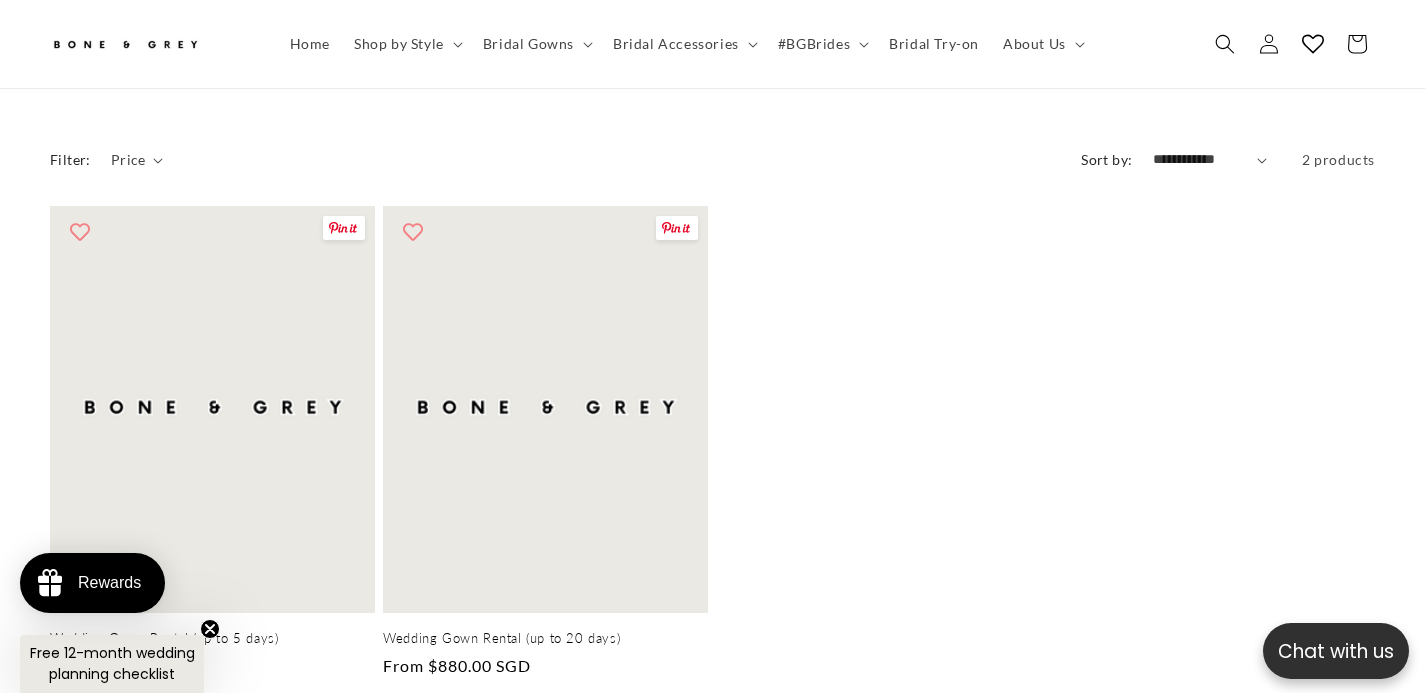 scroll, scrollTop: 615, scrollLeft: 0, axis: vertical 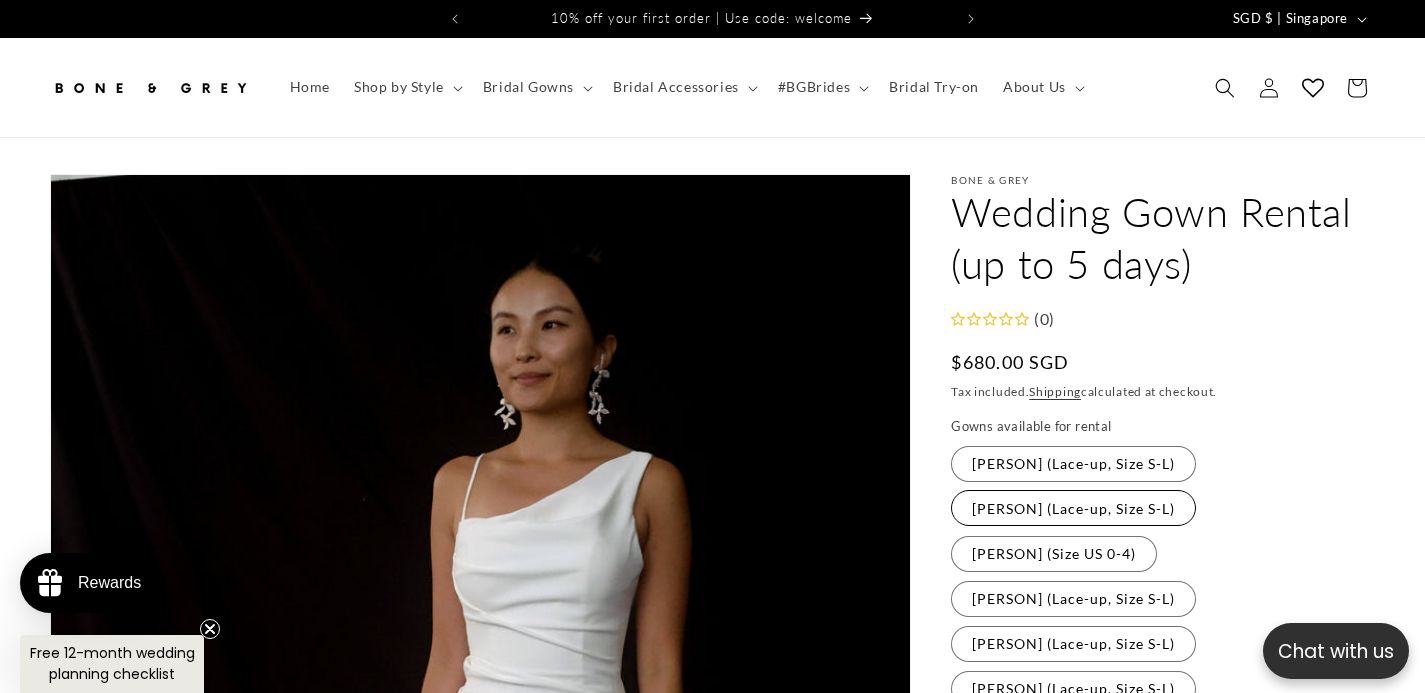 click on "[PERSON] (Lace-up, Size S-L) Variant sold out or unavailable" at bounding box center (1073, 509) 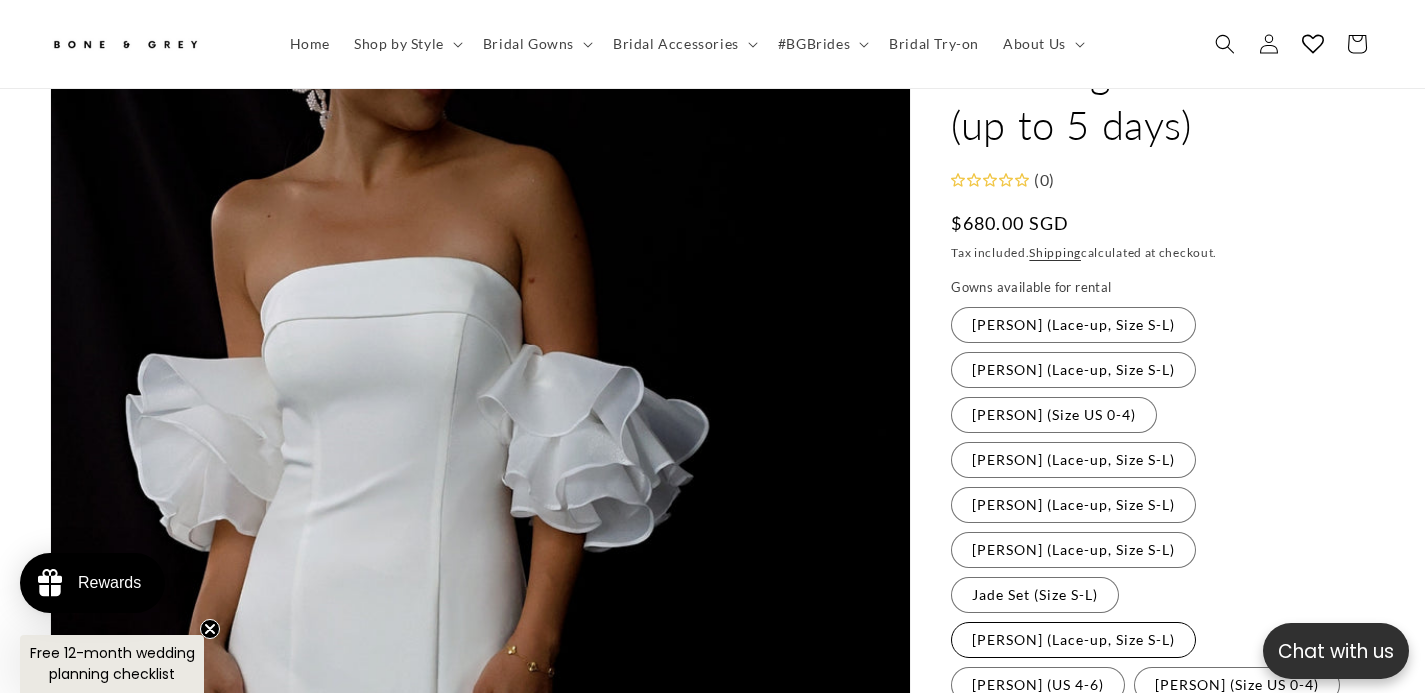 scroll, scrollTop: 173, scrollLeft: 0, axis: vertical 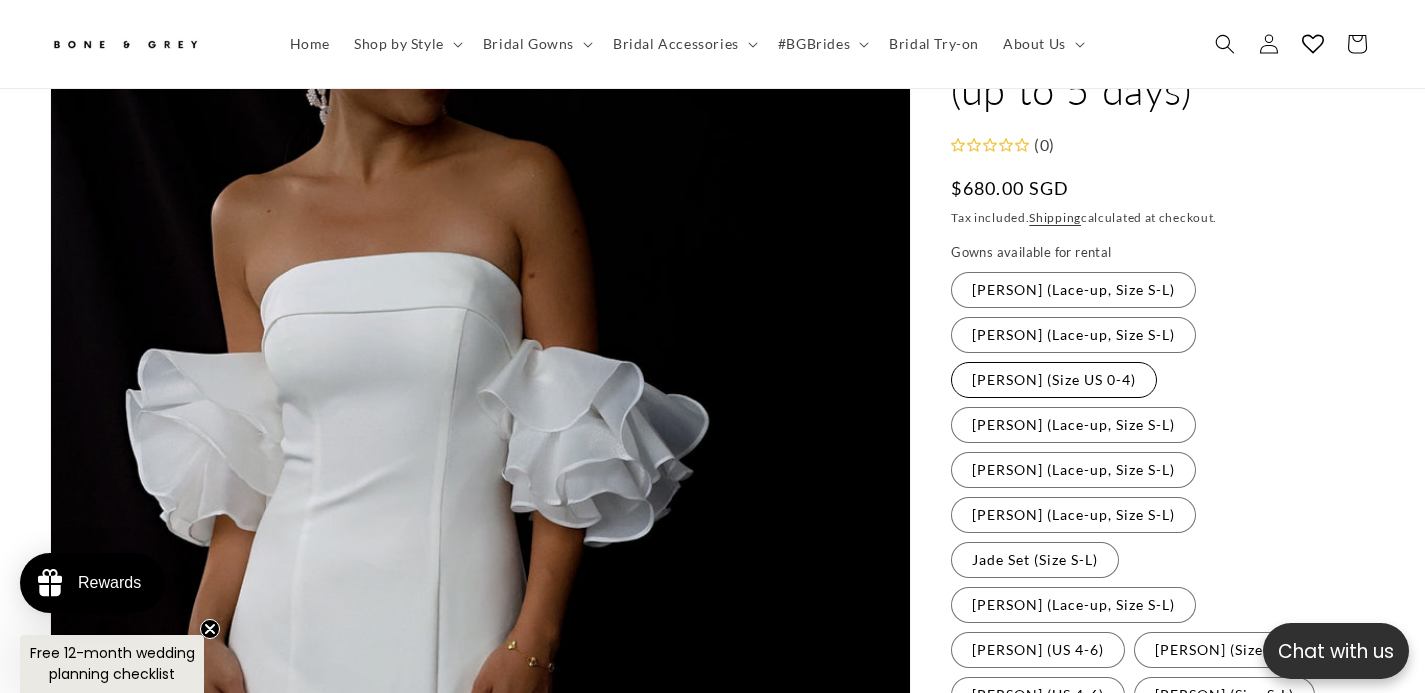 click on "Diana (Size US 0-4) Variant sold out or unavailable" at bounding box center [1054, 380] 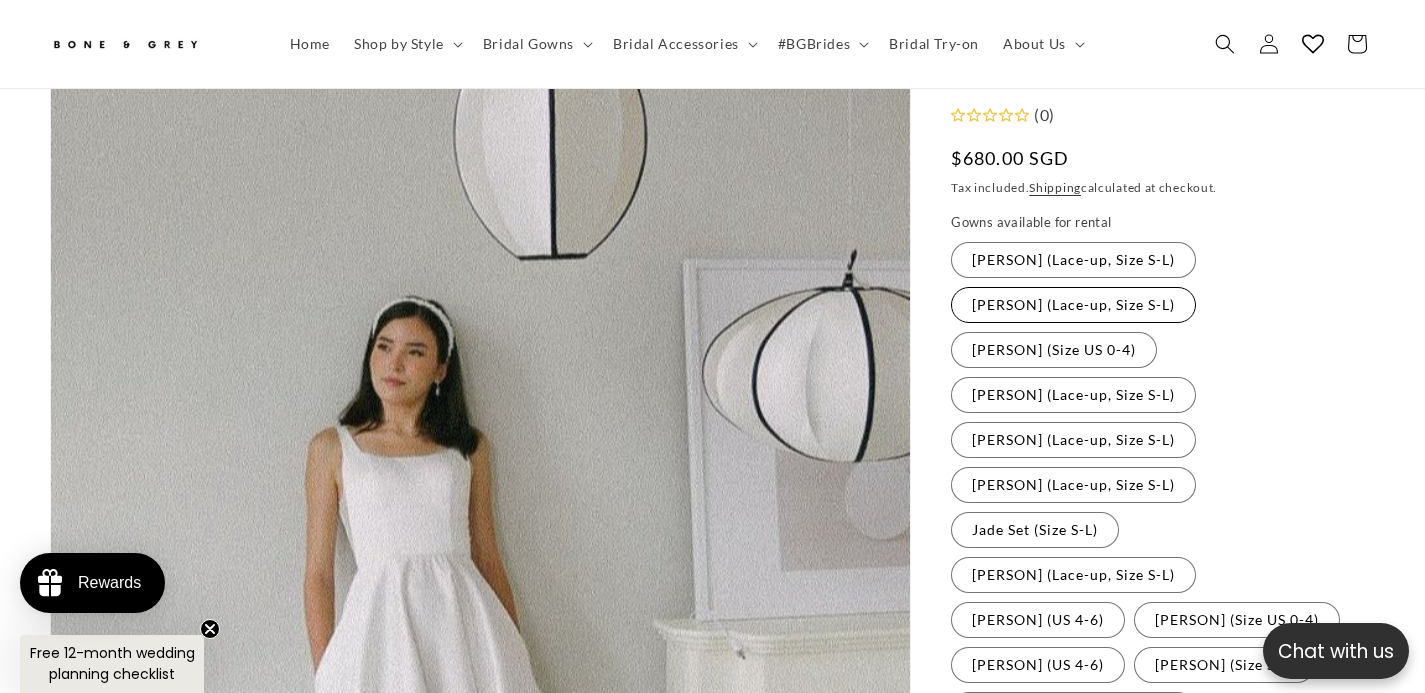 click on "Cora (Lace-up, Size S-L) Variant sold out or unavailable" at bounding box center (1073, 305) 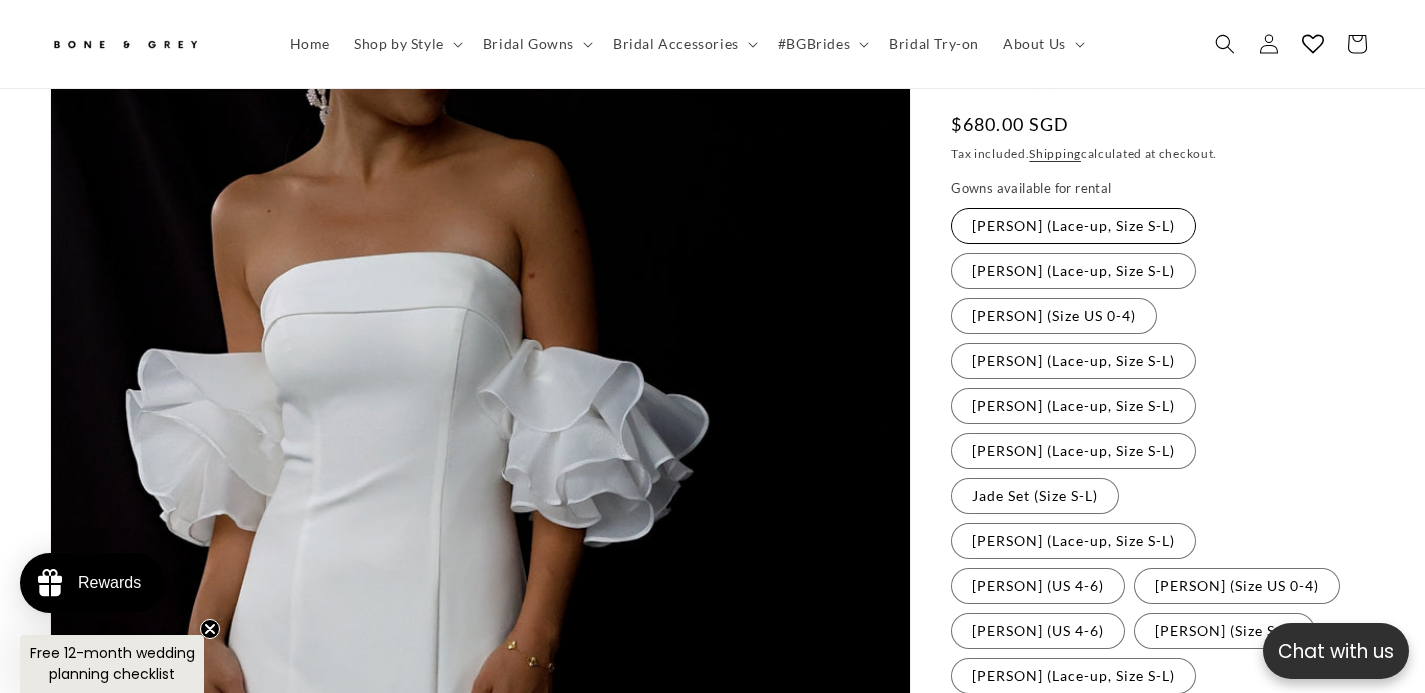 click on "Bree (Lace-up, Size S-L) Variant sold out or unavailable" at bounding box center (1073, 226) 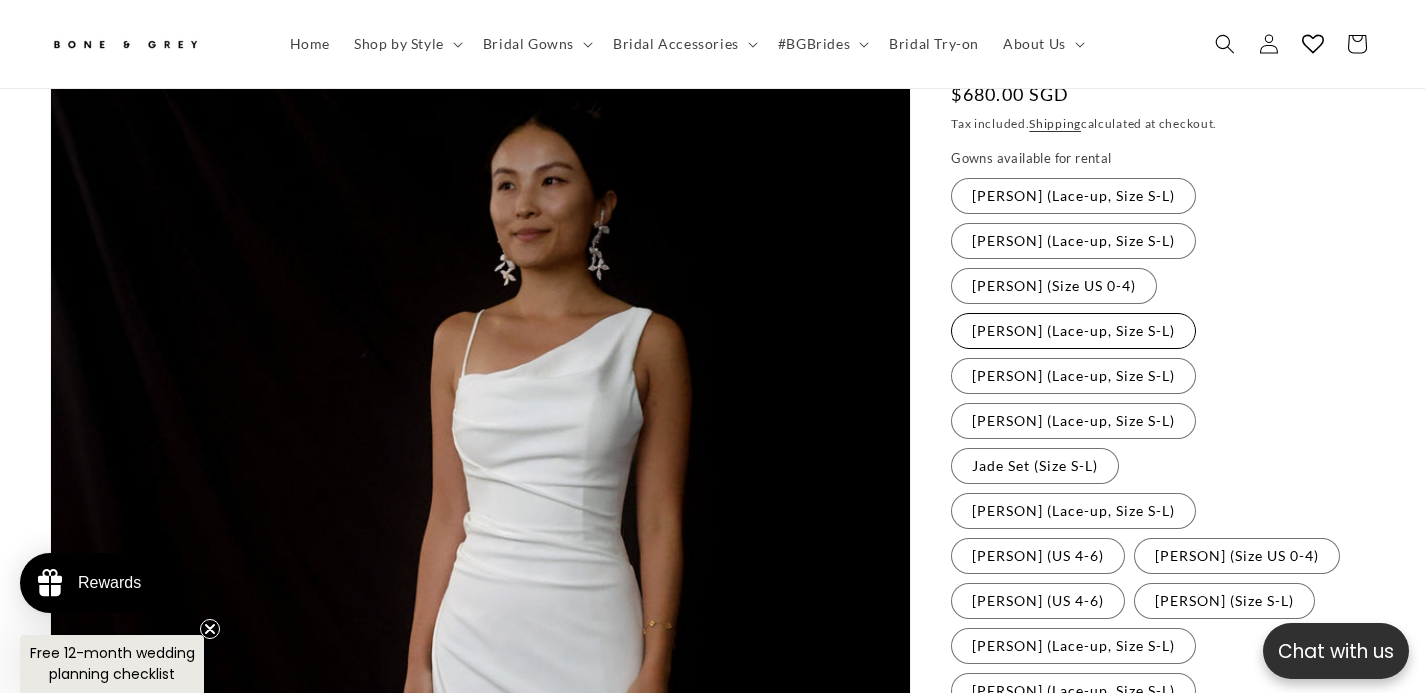 click on "Eden (Lace-up, Size S-L) Variant sold out or unavailable" at bounding box center [1073, 331] 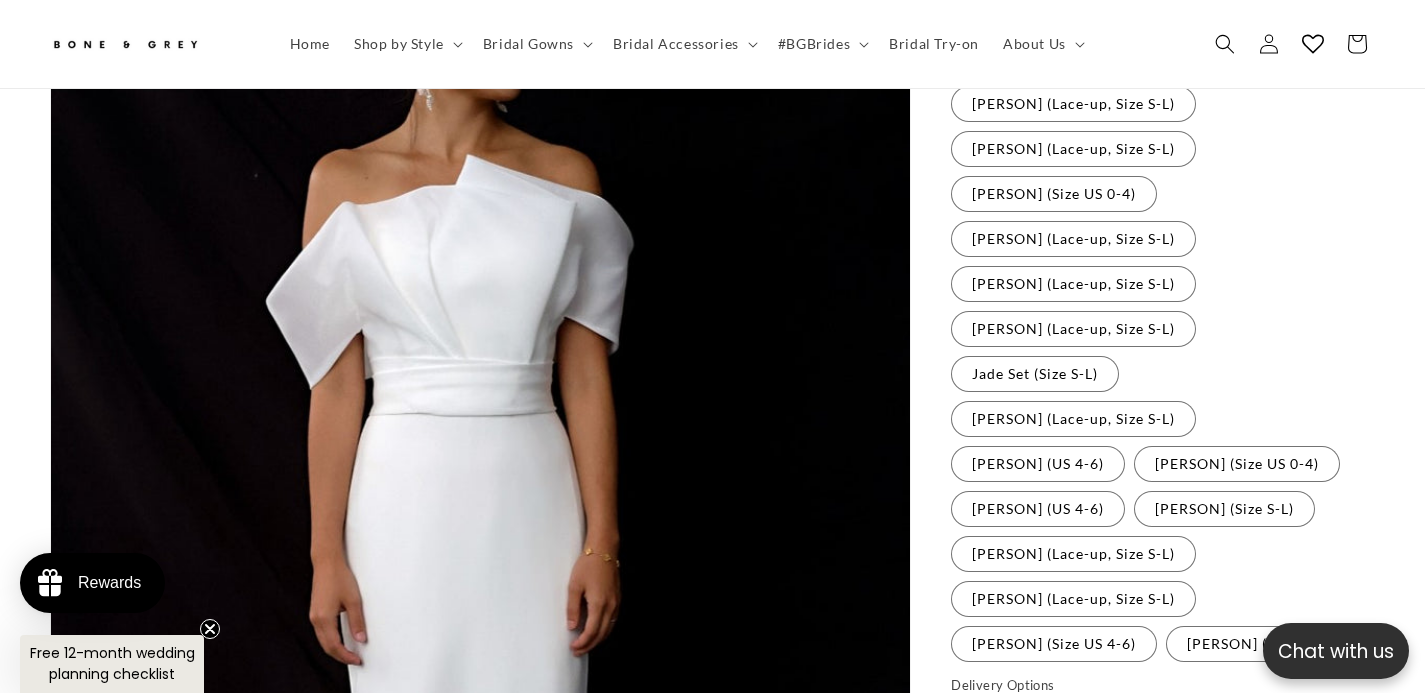 scroll, scrollTop: 396, scrollLeft: 0, axis: vertical 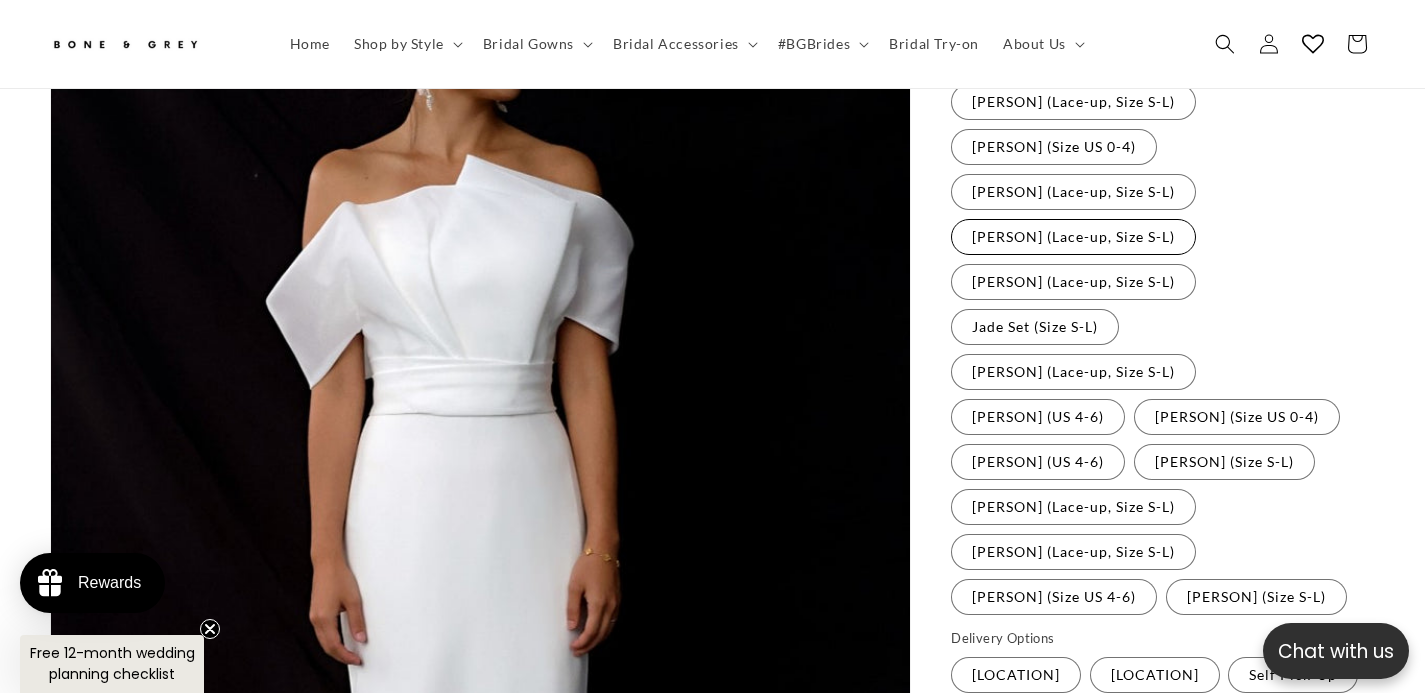 click on "Florence (Lace-up, Size S-L) Variant sold out or unavailable" at bounding box center [1073, 237] 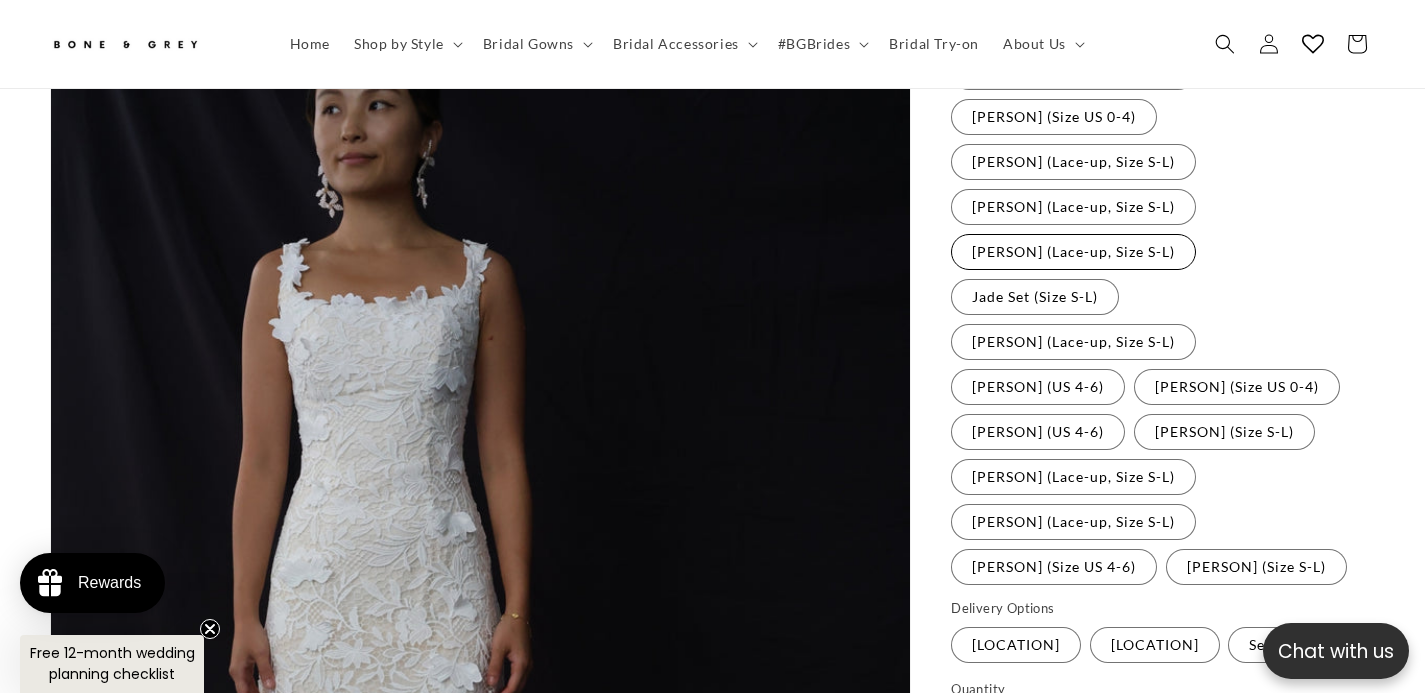 click on "Hazel (Lace-up, Size S-L) Variant sold out or unavailable" at bounding box center [1073, 252] 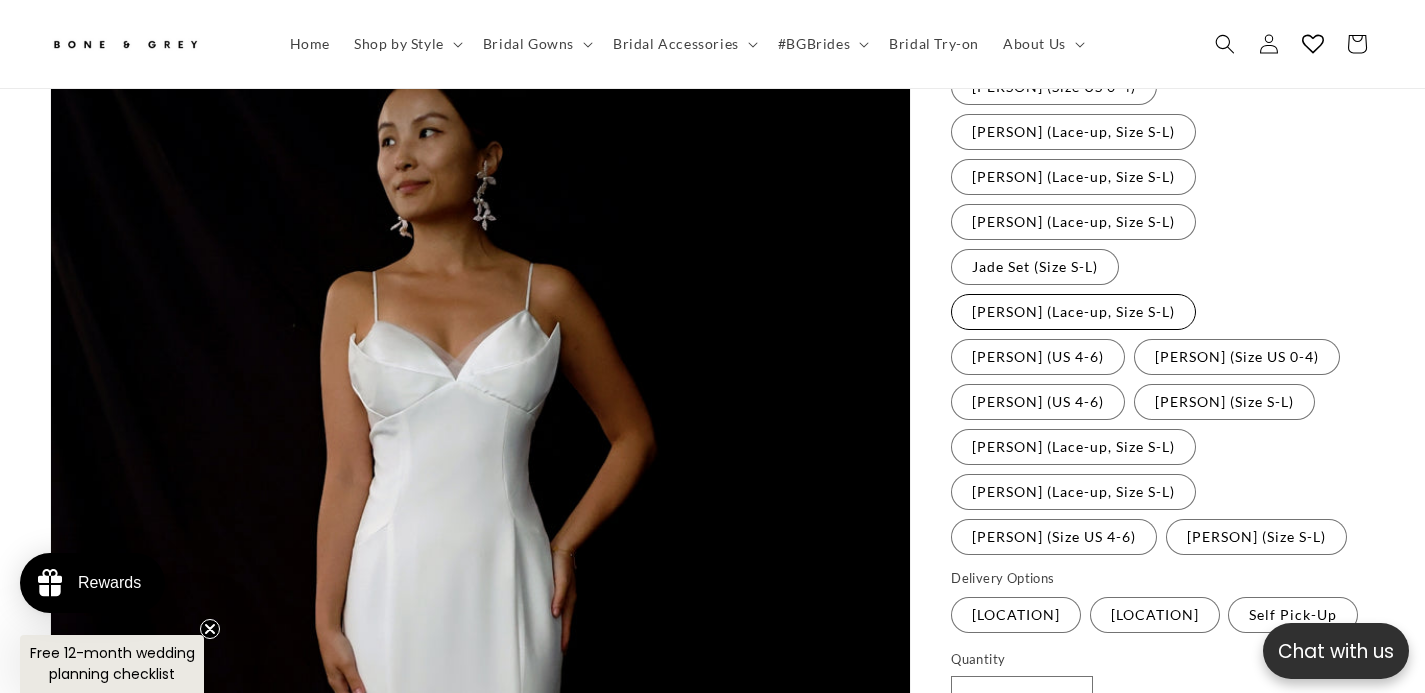 scroll, scrollTop: 456, scrollLeft: 0, axis: vertical 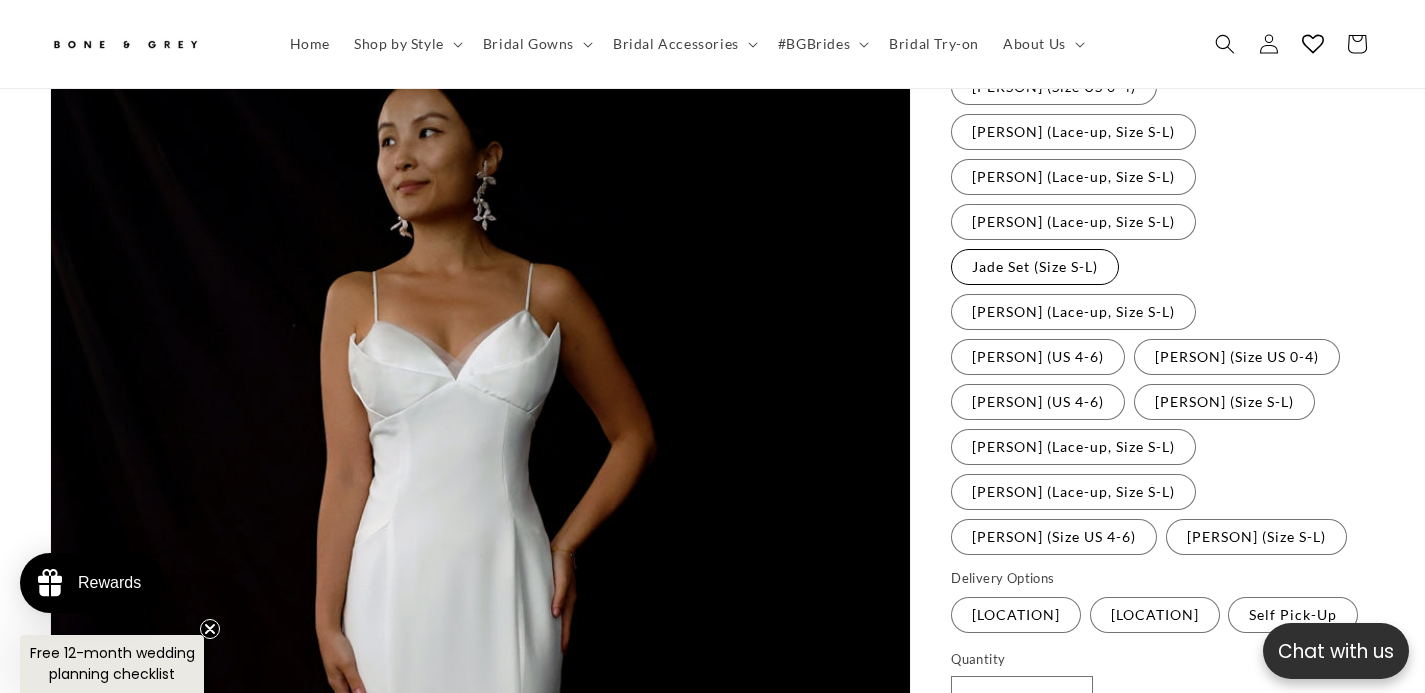 click on "Jade Set (Size S-L) Variant sold out or unavailable" at bounding box center [1035, 267] 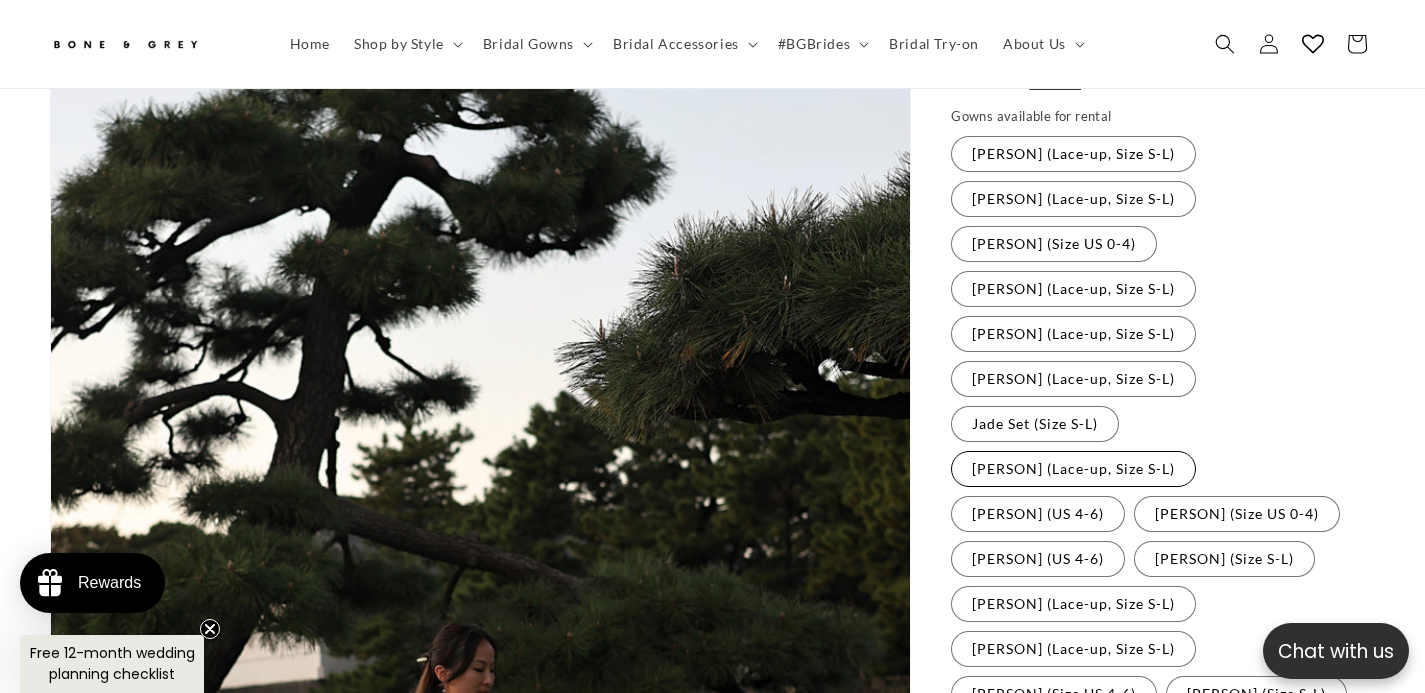 scroll, scrollTop: 298, scrollLeft: 0, axis: vertical 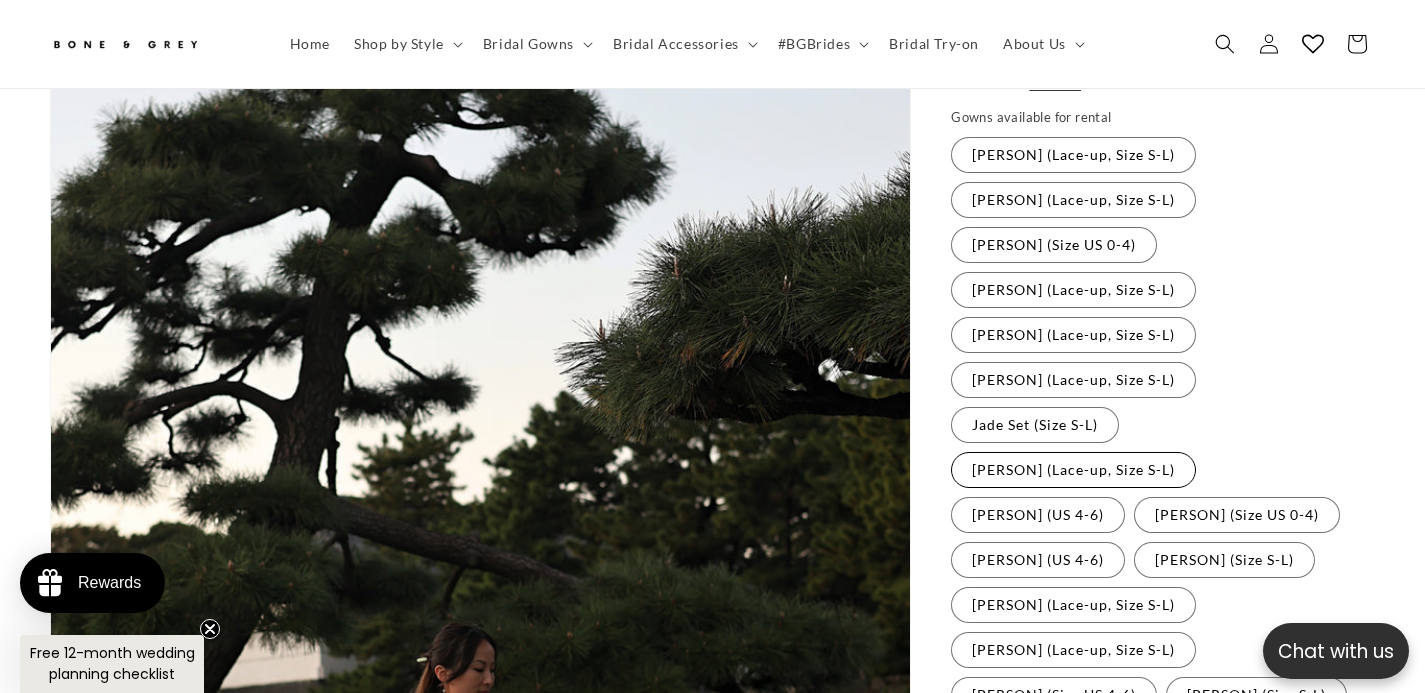 click on "Kaya (Lace-up, Size S-L) Variant sold out or unavailable" at bounding box center [1073, 470] 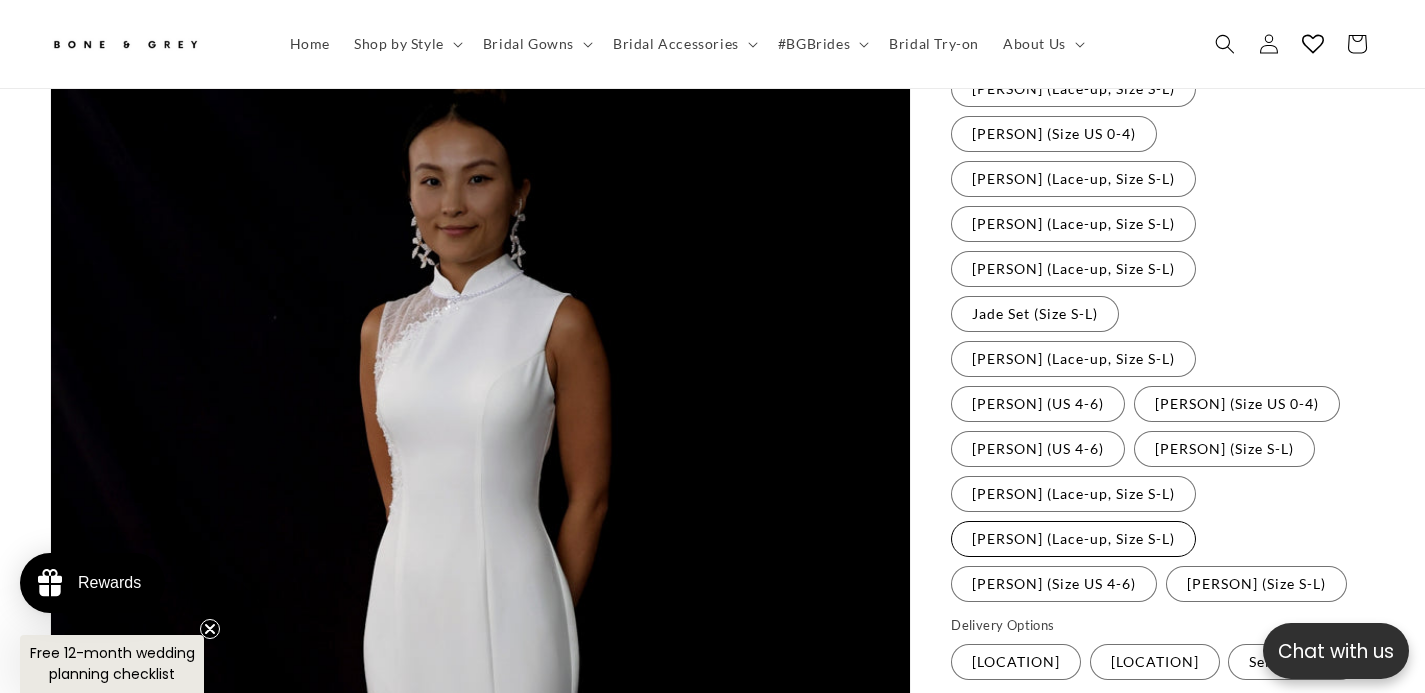 scroll, scrollTop: 408, scrollLeft: 0, axis: vertical 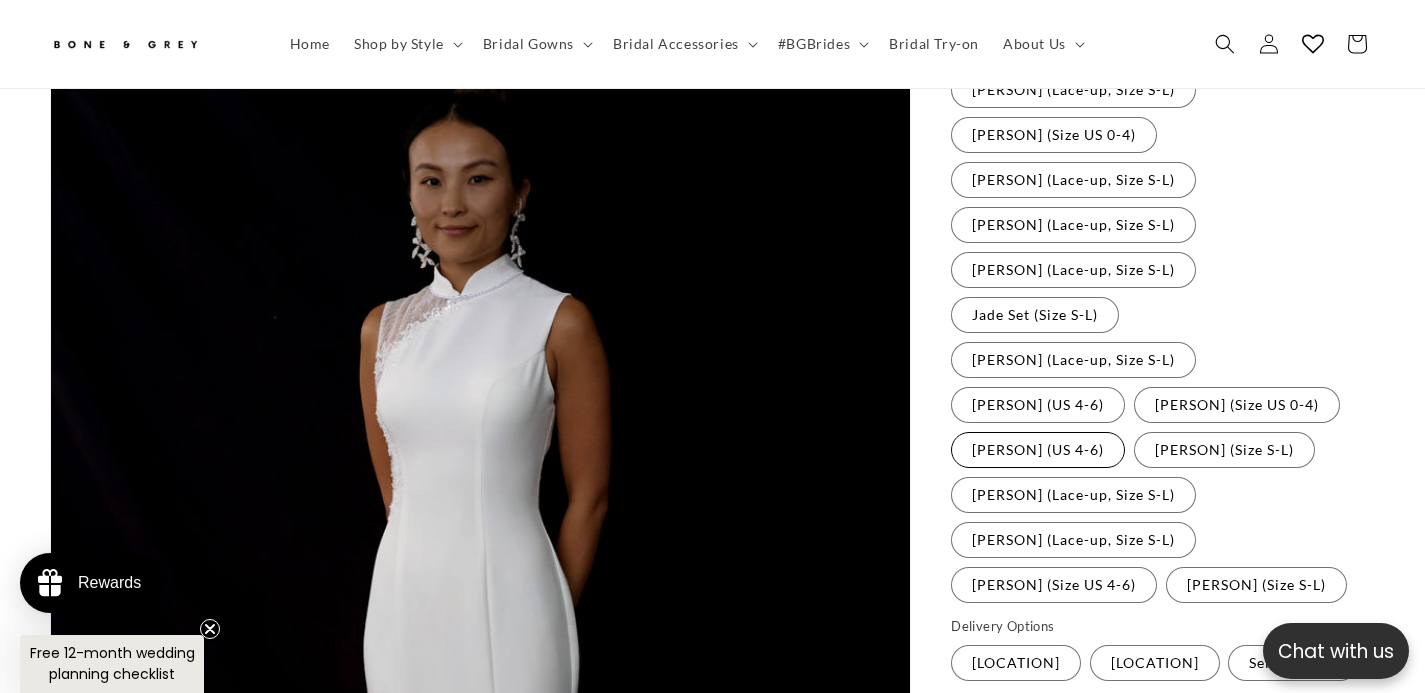 click on "Rosalind (US 4-6) Variant sold out or unavailable" at bounding box center [1038, 450] 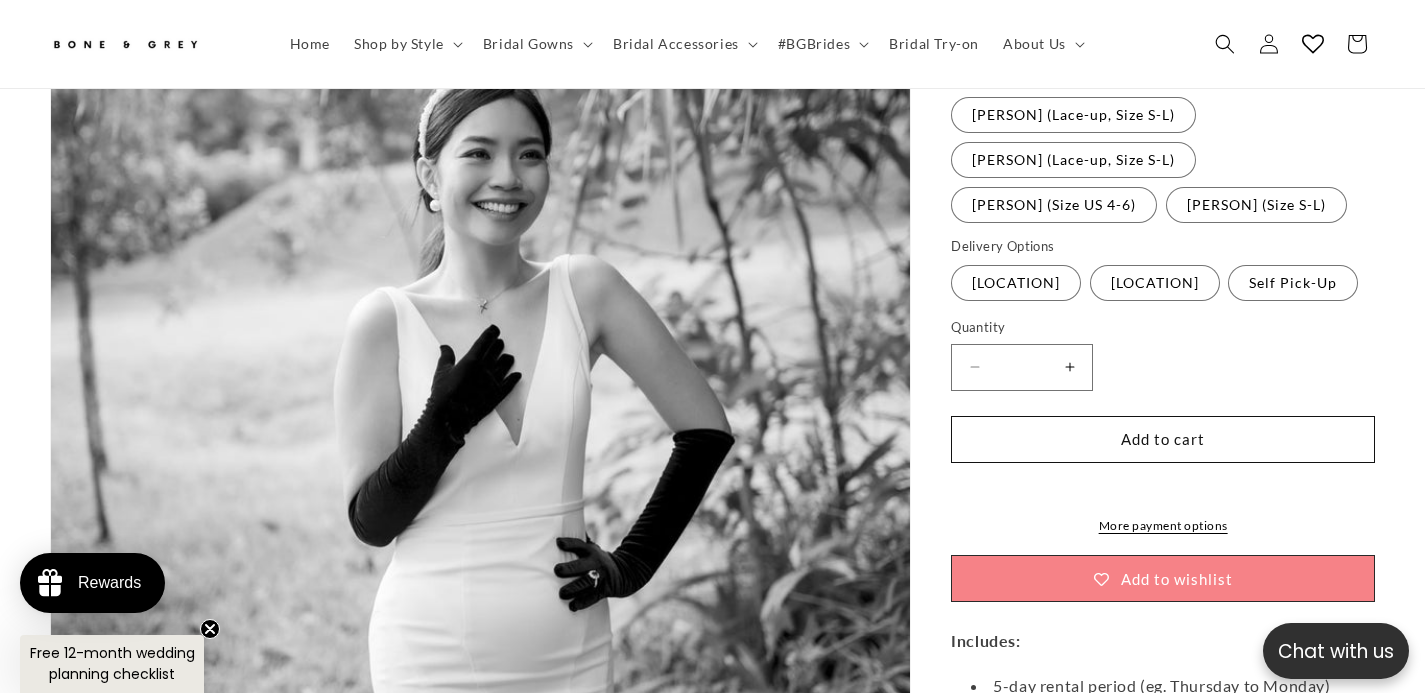 scroll, scrollTop: 441, scrollLeft: 0, axis: vertical 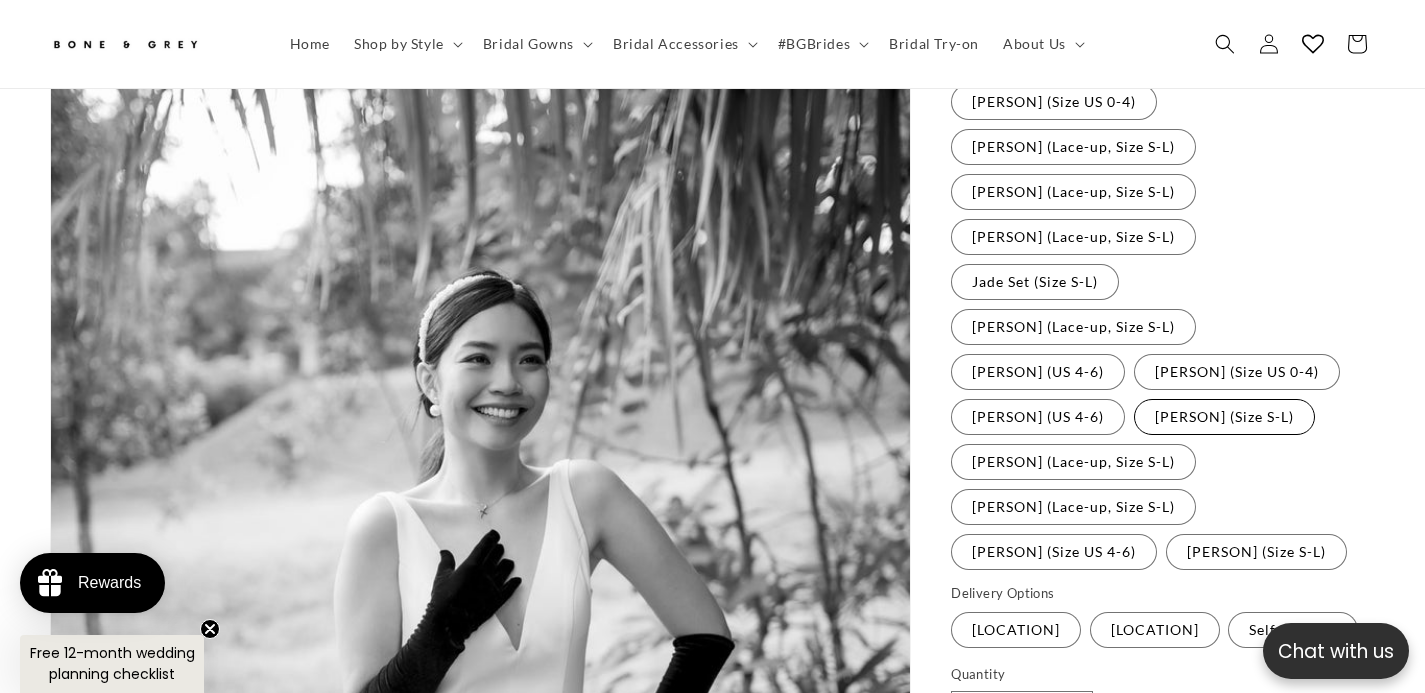 click on "Sophia (Size S-L) Variant sold out or unavailable" at bounding box center [1224, 417] 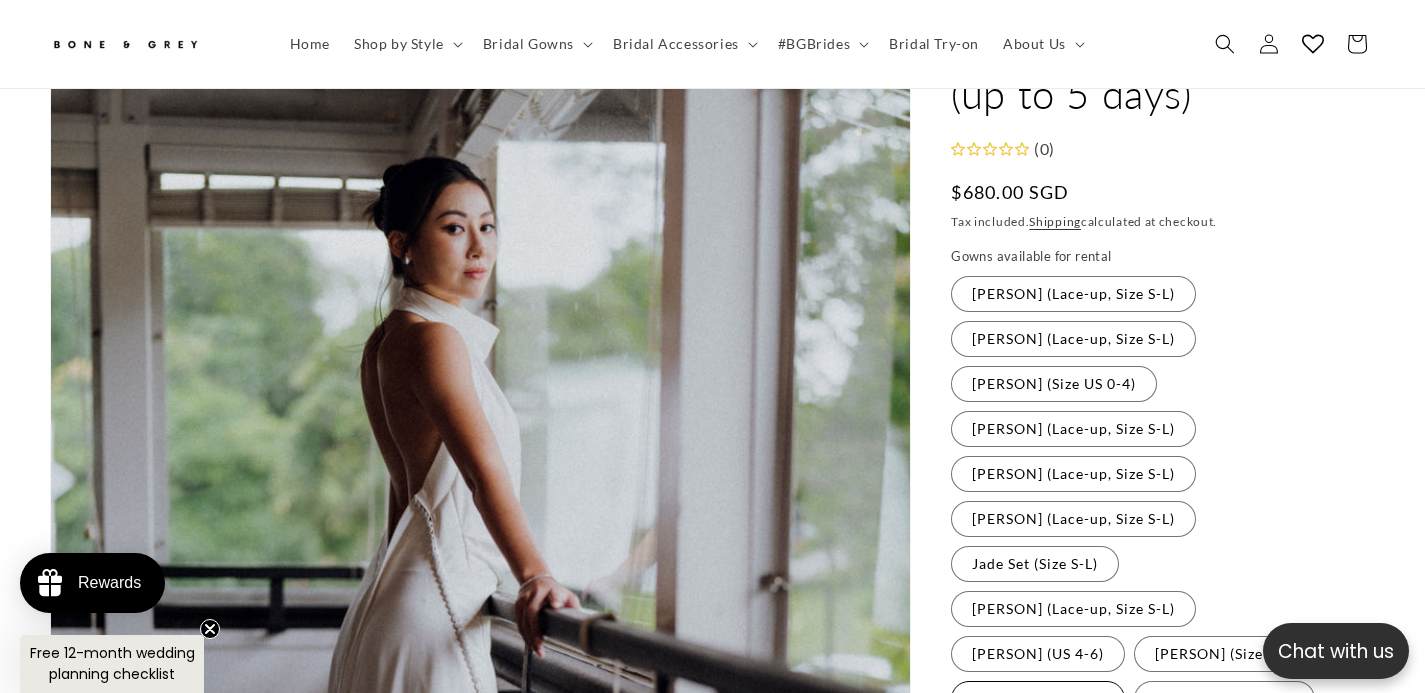 scroll, scrollTop: 163, scrollLeft: 0, axis: vertical 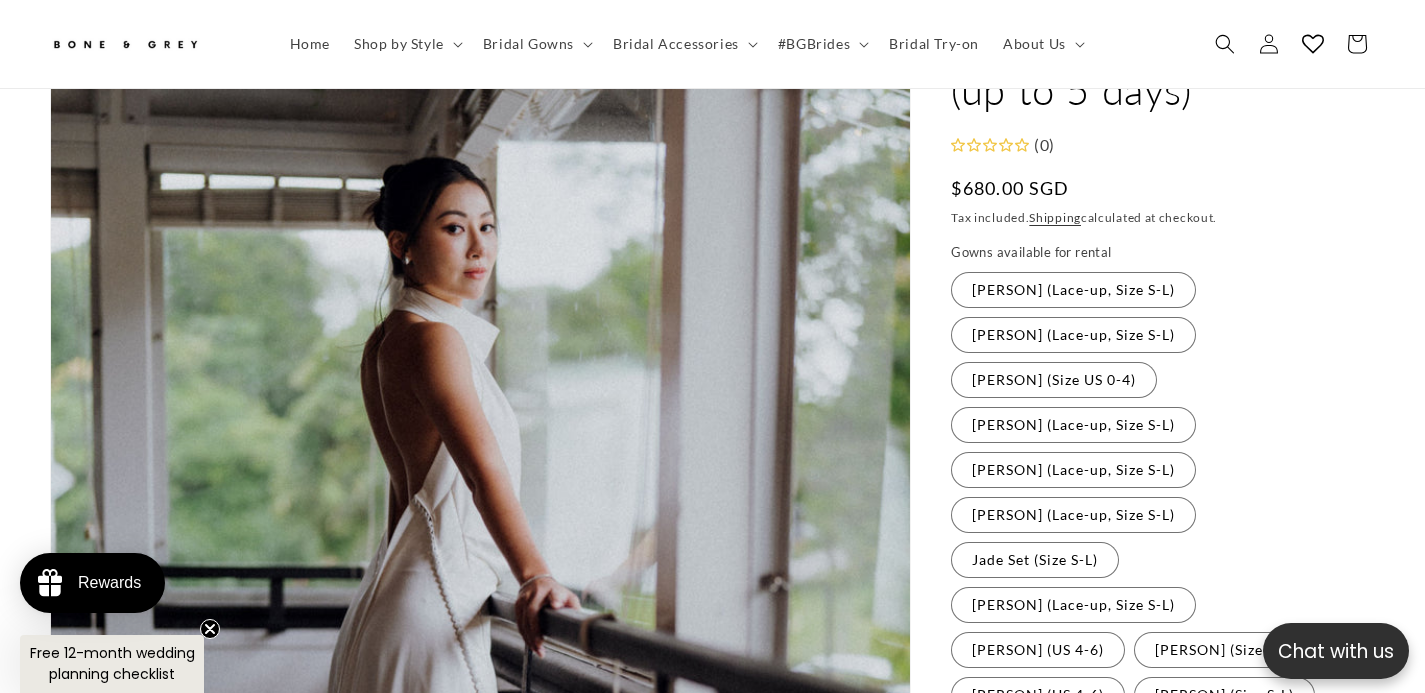 click on "Tiffany (Lace-up, Size S-L) Variant sold out or unavailable" at bounding box center (1073, 740) 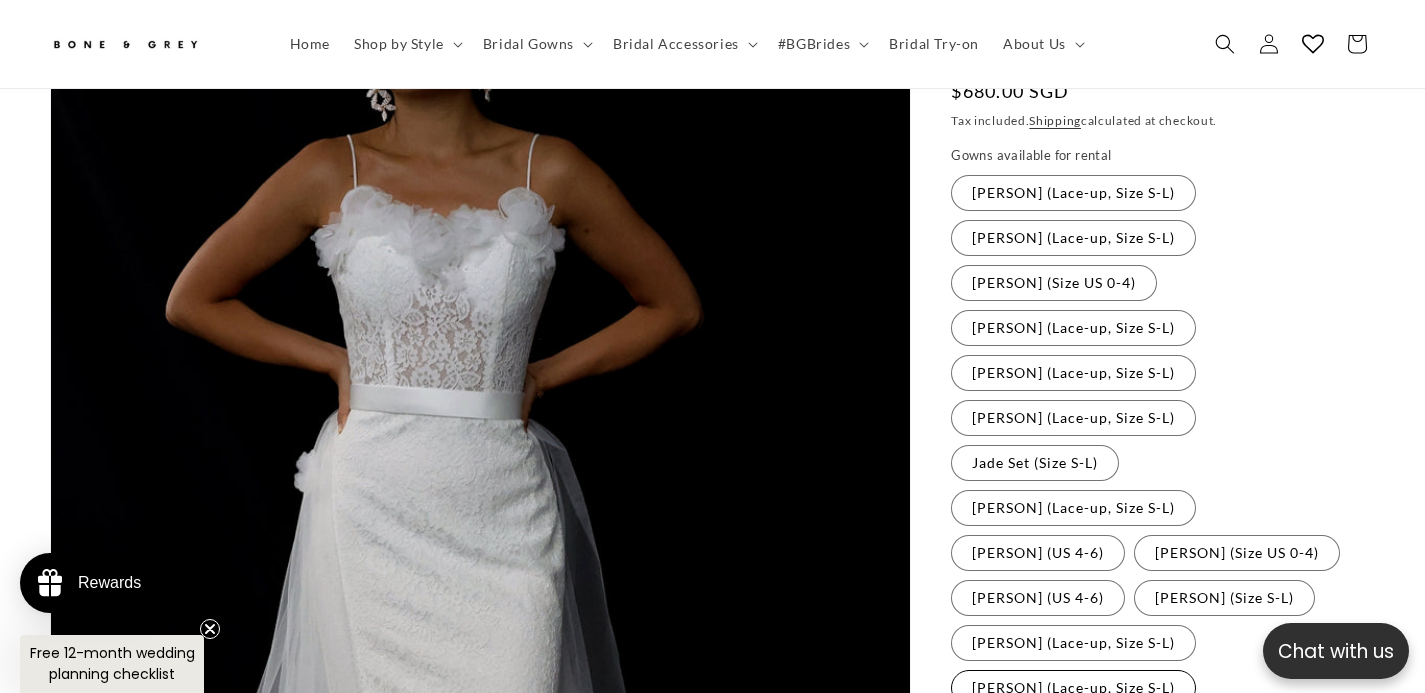 click on "Wynter (Lace-up, Size S-L) Variant sold out or unavailable" at bounding box center [1073, 688] 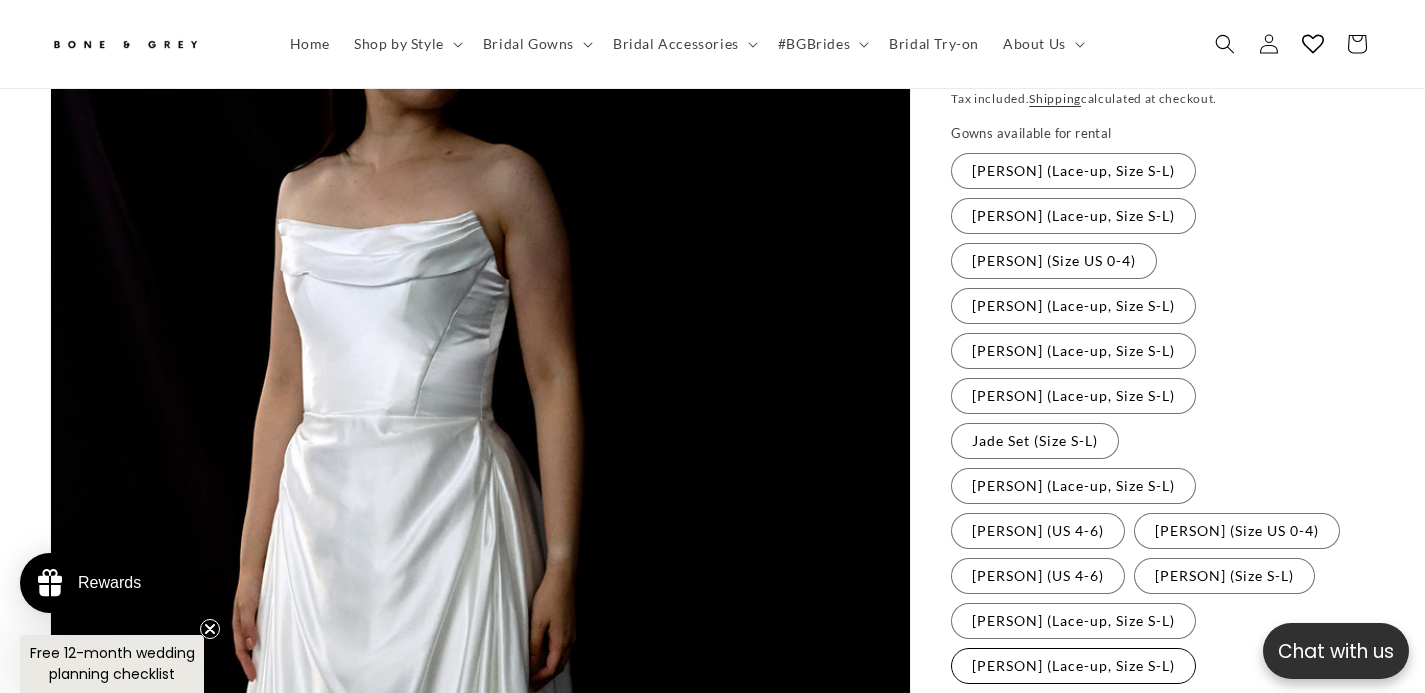 scroll, scrollTop: 290, scrollLeft: 0, axis: vertical 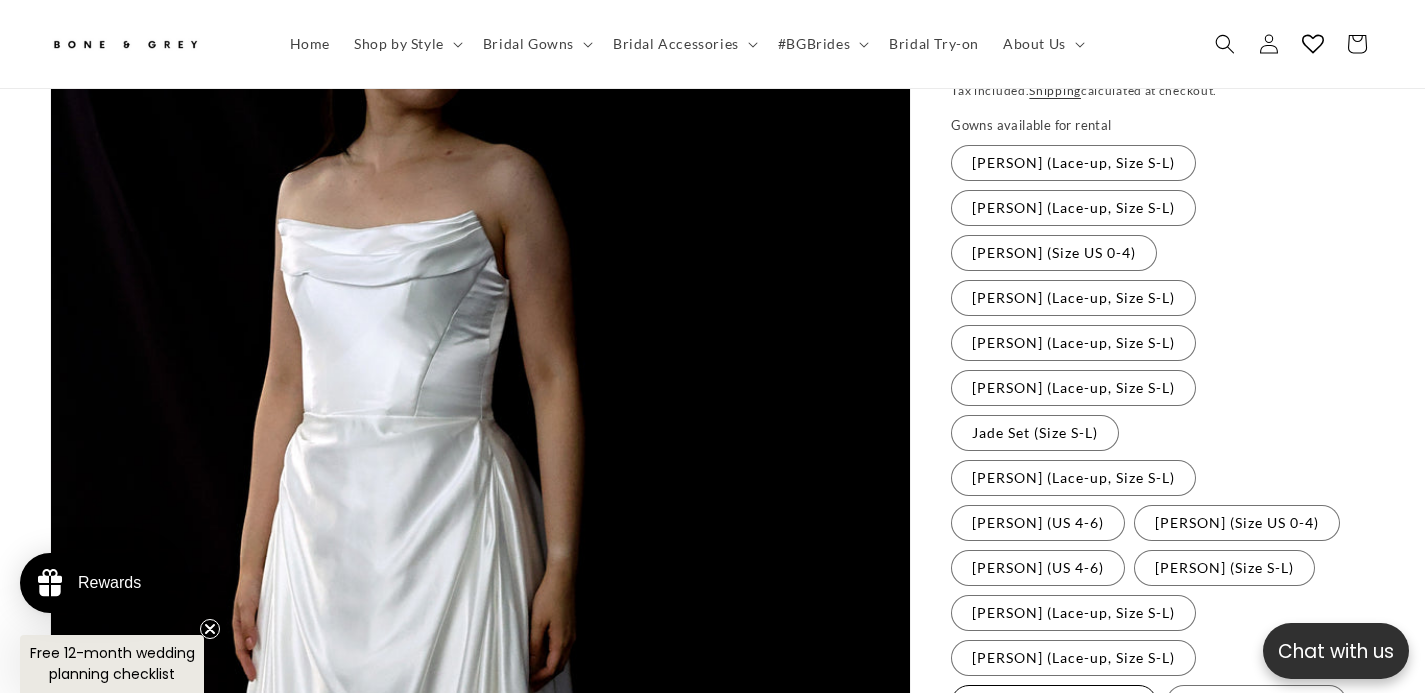 click on "Yvette (Size US 4-6) Variant sold out or unavailable" at bounding box center (1054, 703) 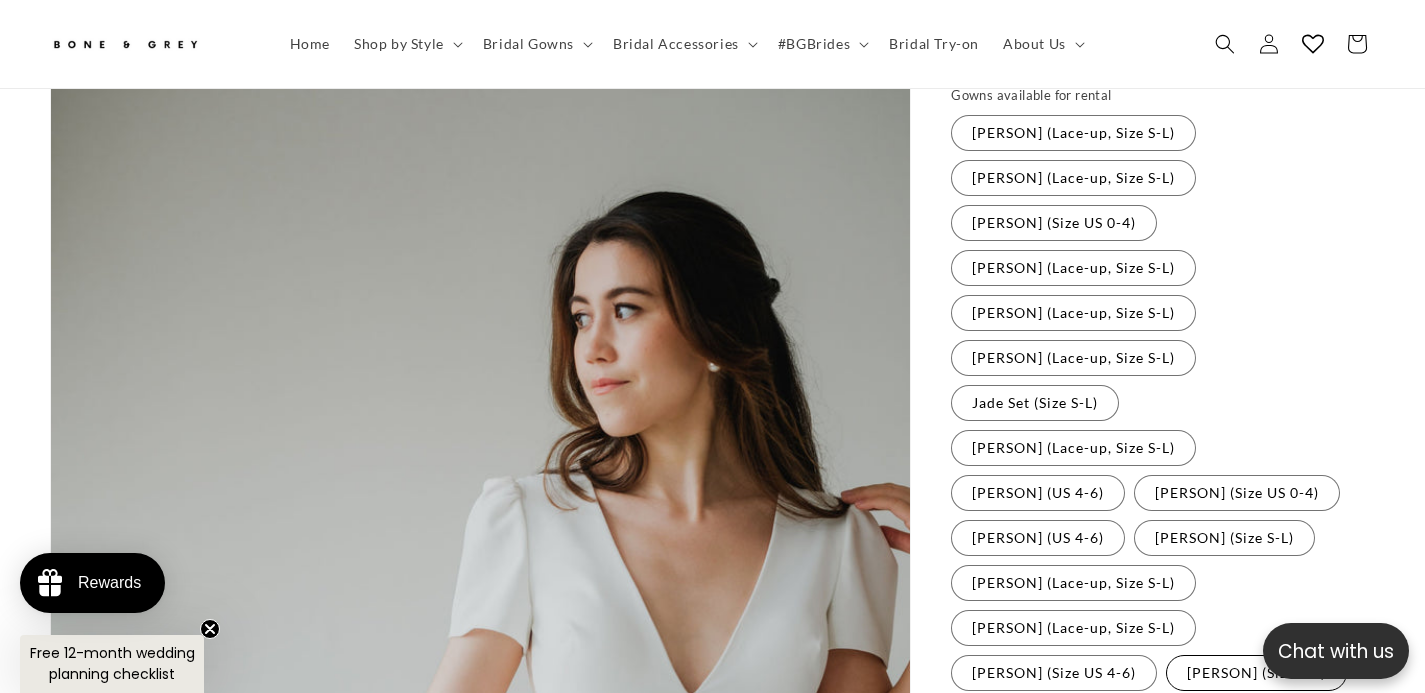 click on "Jade (Size S-L) Variant sold out or unavailable" at bounding box center (1256, 673) 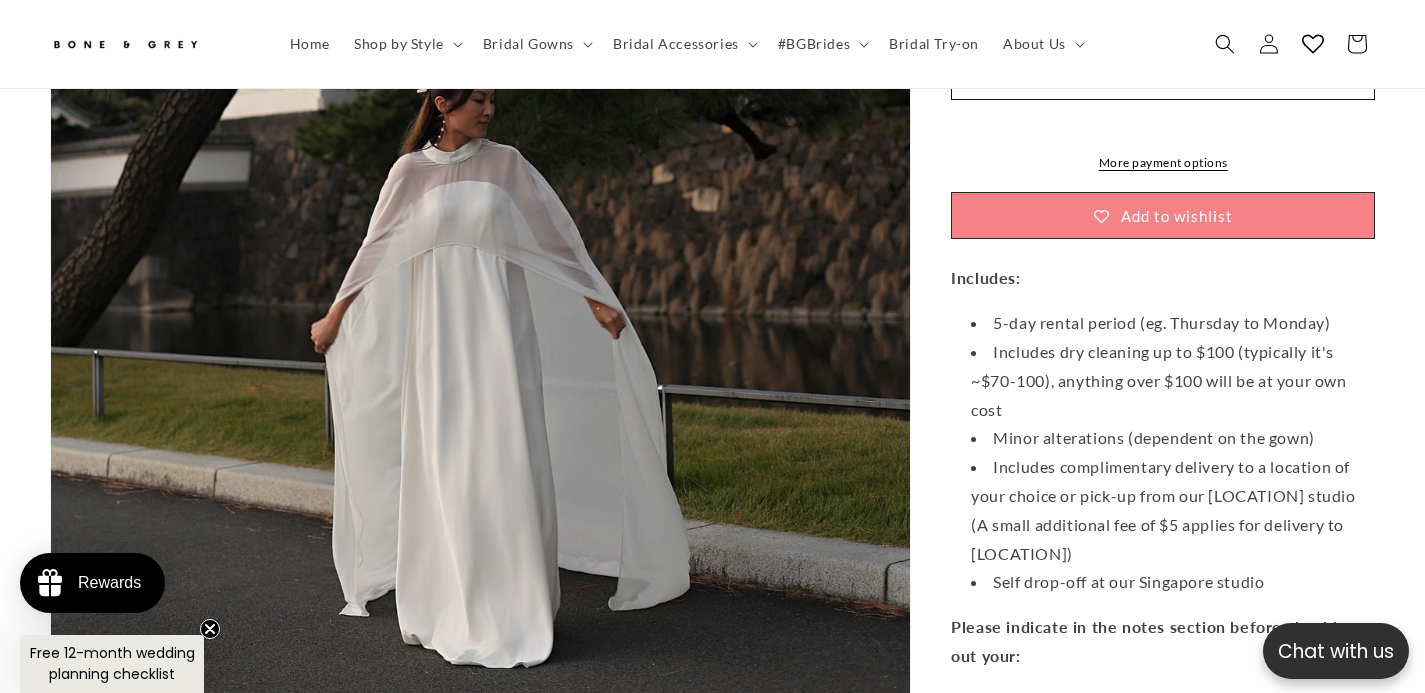 scroll, scrollTop: 1167, scrollLeft: 0, axis: vertical 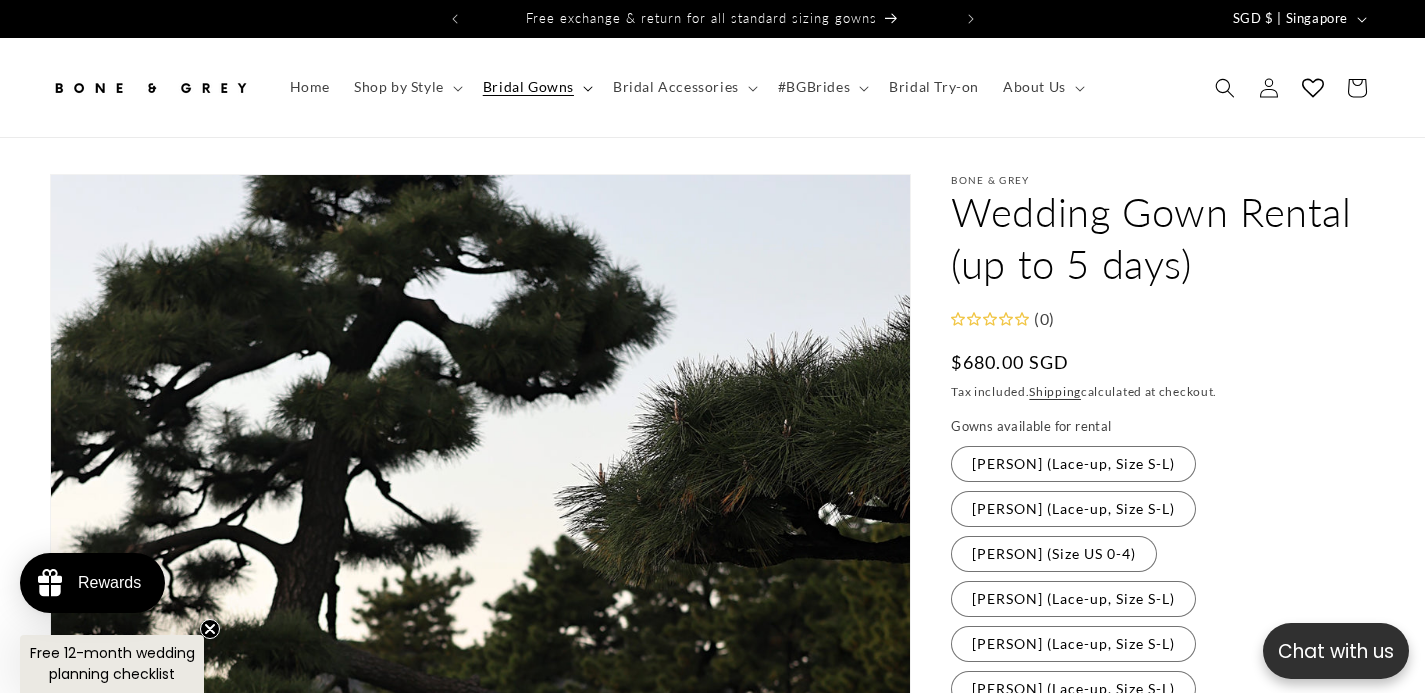 click on "Bridal Gowns" at bounding box center [536, 87] 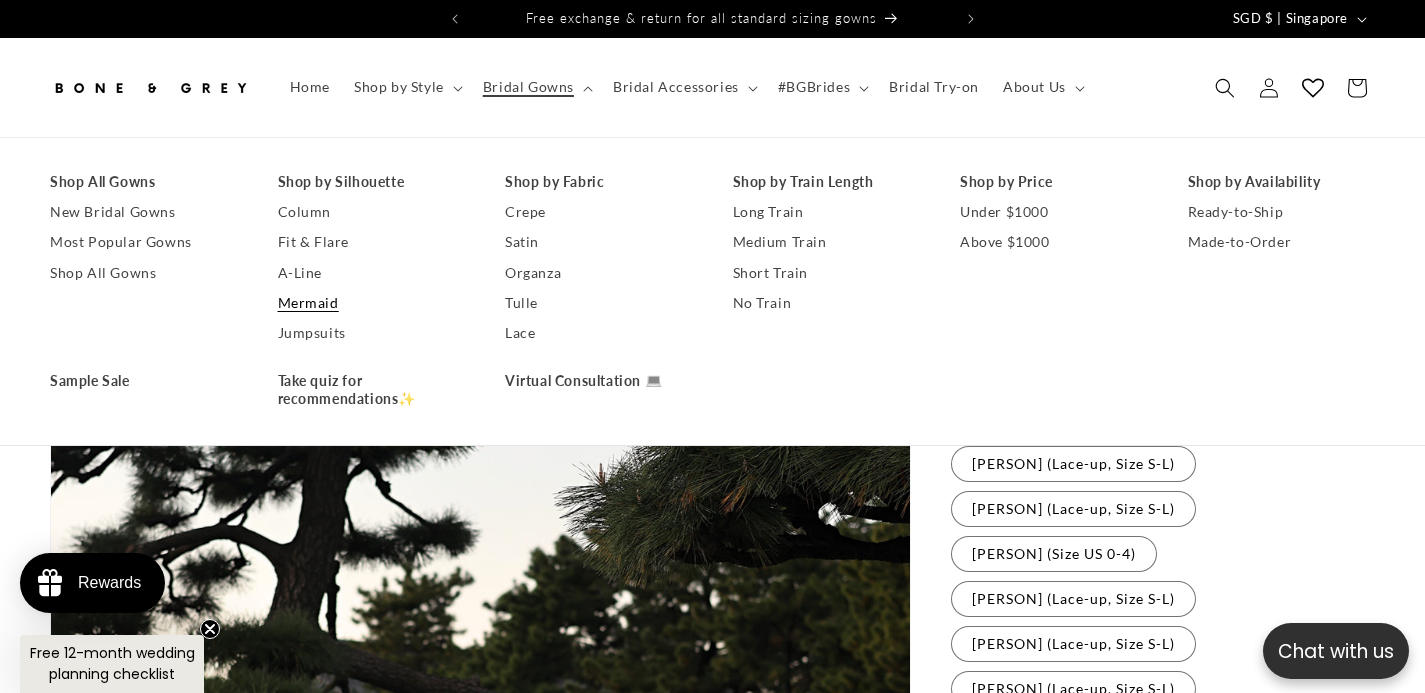 click on "Mermaid" at bounding box center (372, 303) 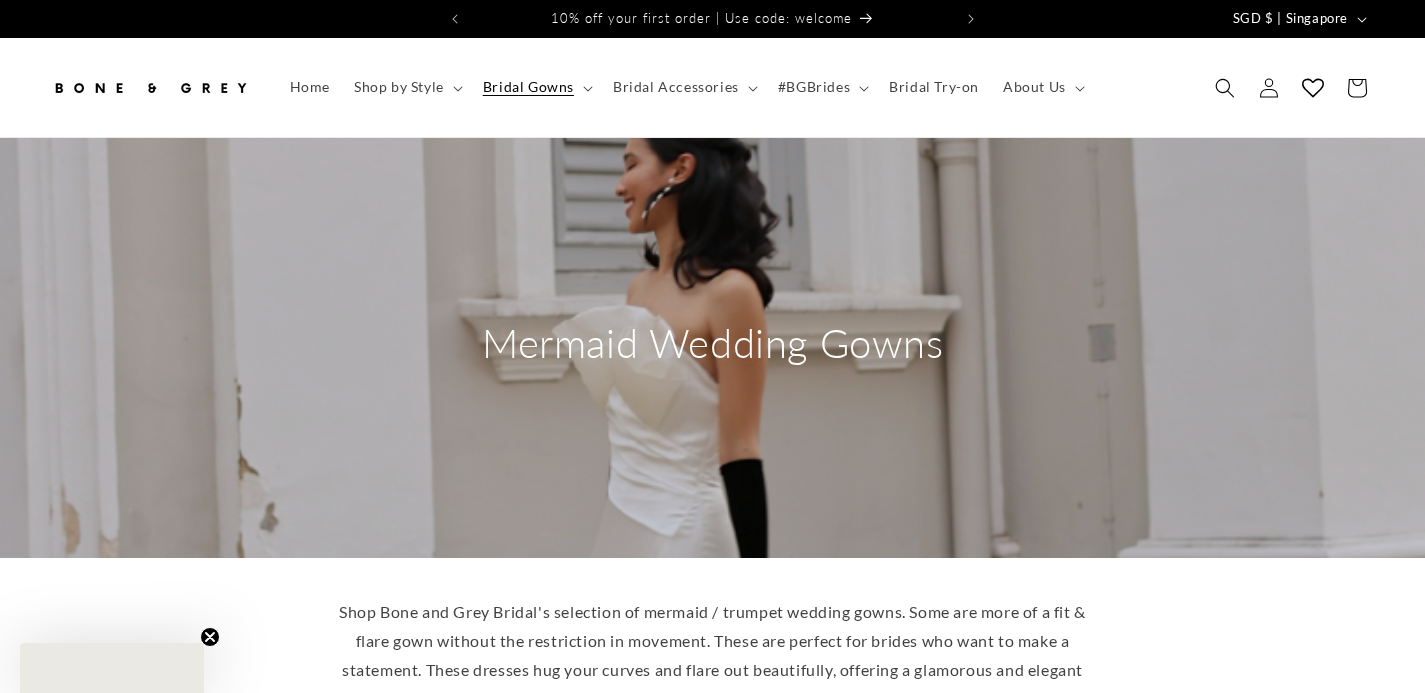 scroll, scrollTop: 0, scrollLeft: 0, axis: both 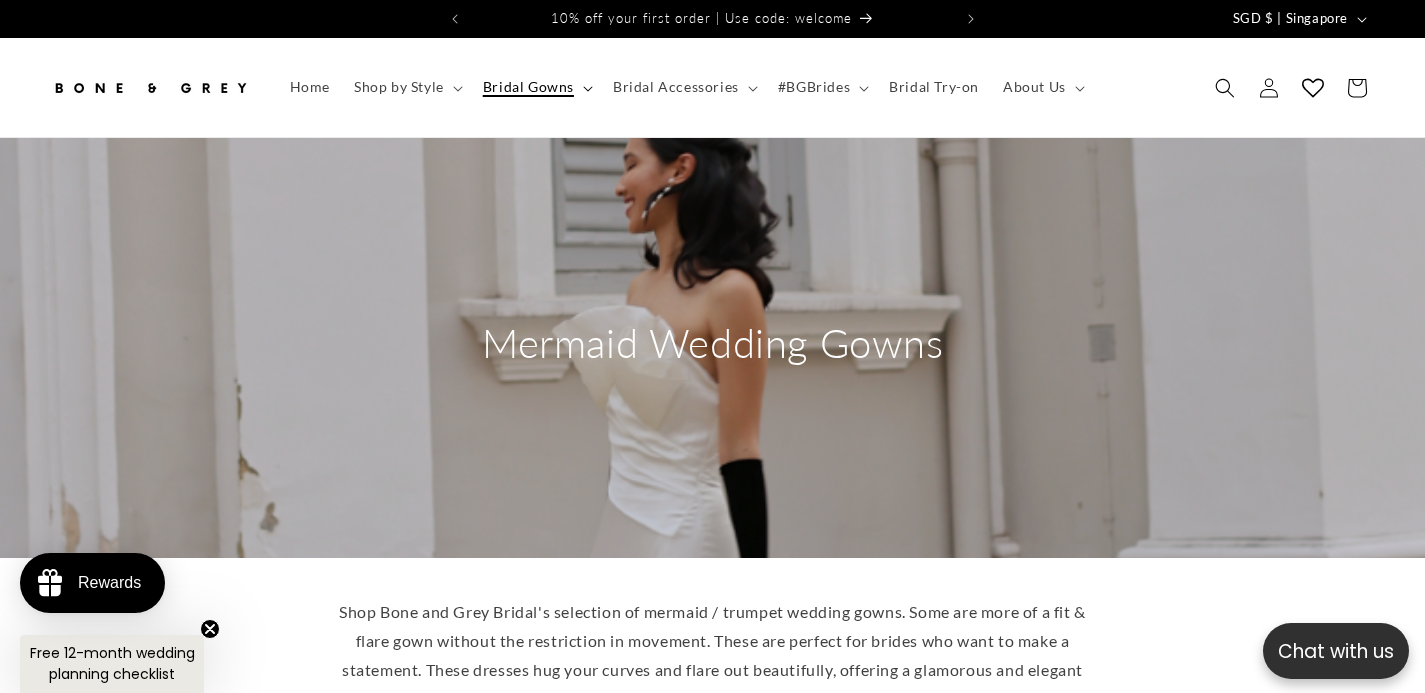 click on "Bridal Gowns" at bounding box center (536, 87) 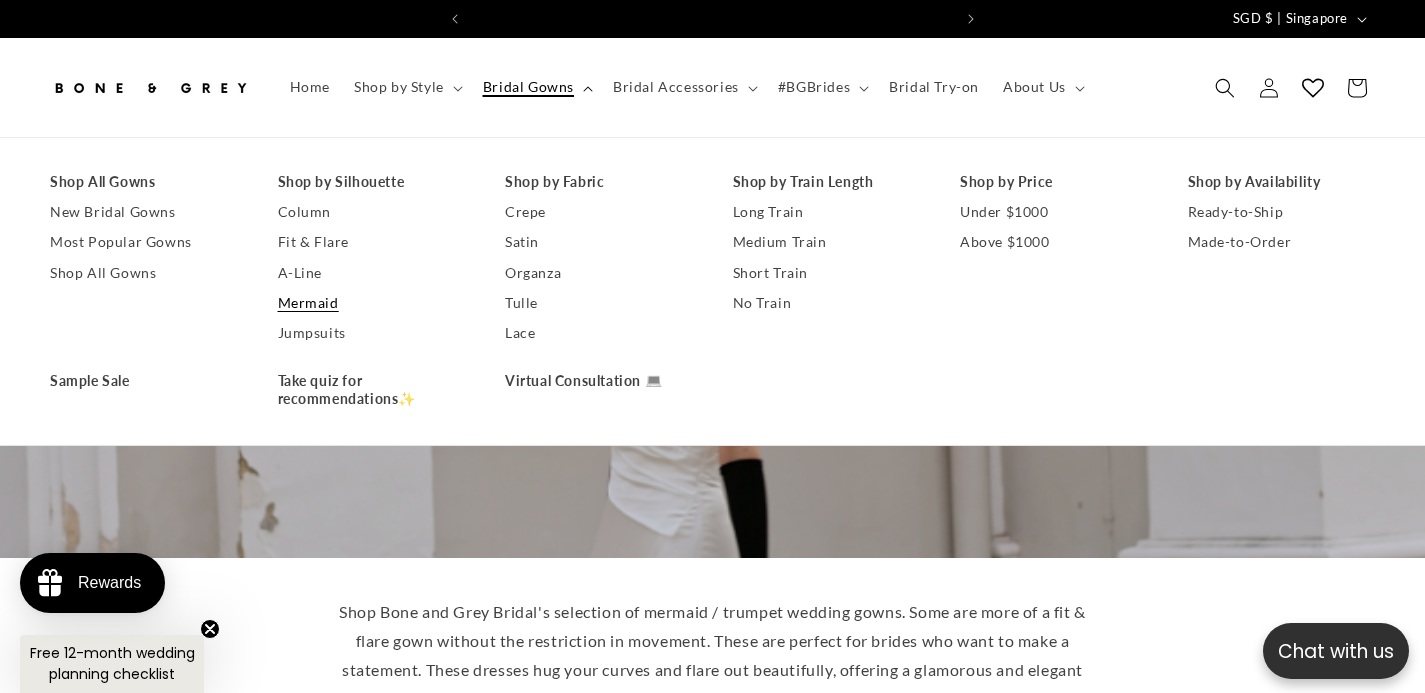 scroll, scrollTop: 0, scrollLeft: 480, axis: horizontal 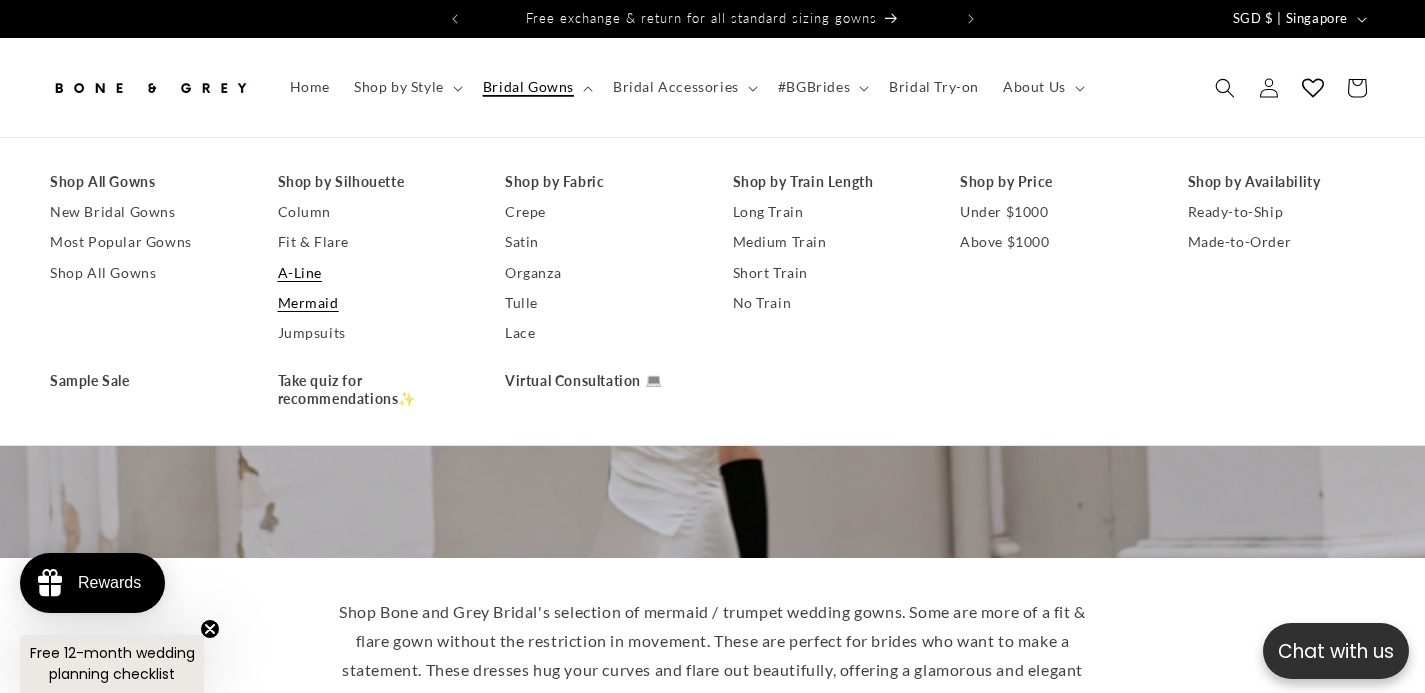 click on "A-Line" at bounding box center [372, 273] 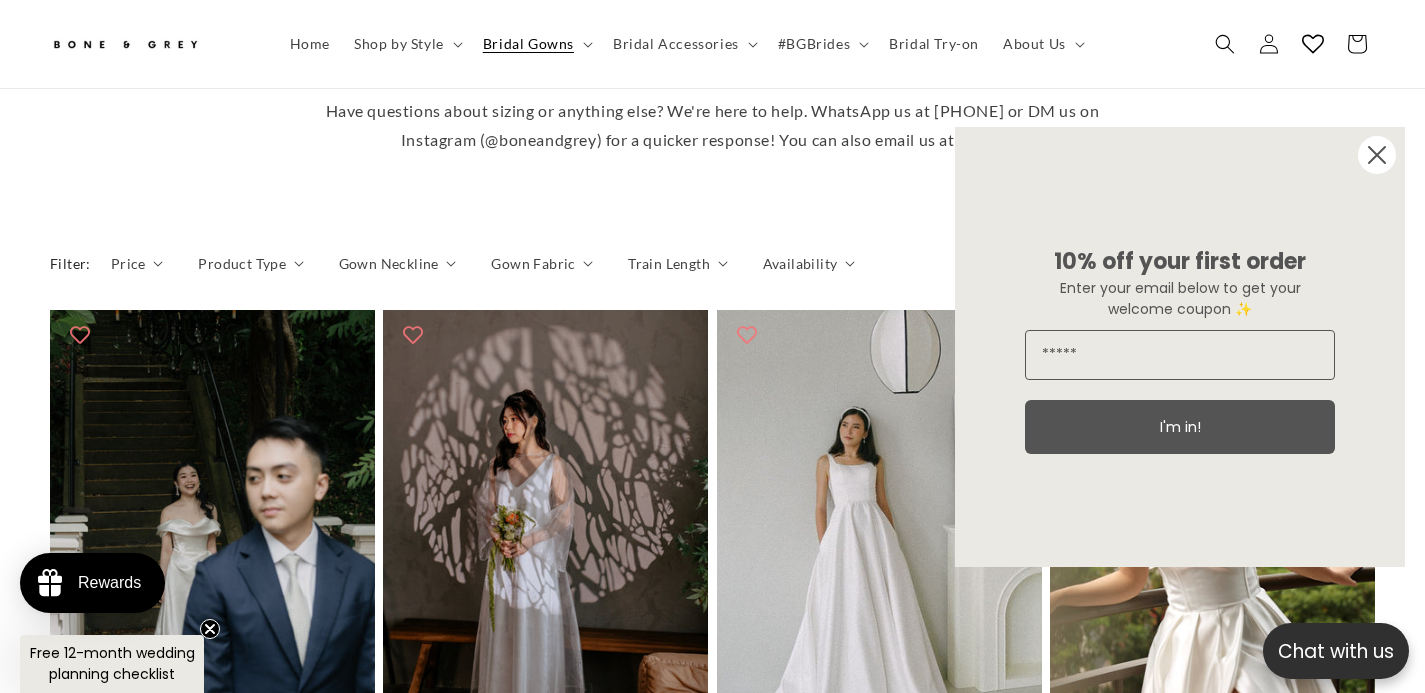 scroll, scrollTop: 793, scrollLeft: 0, axis: vertical 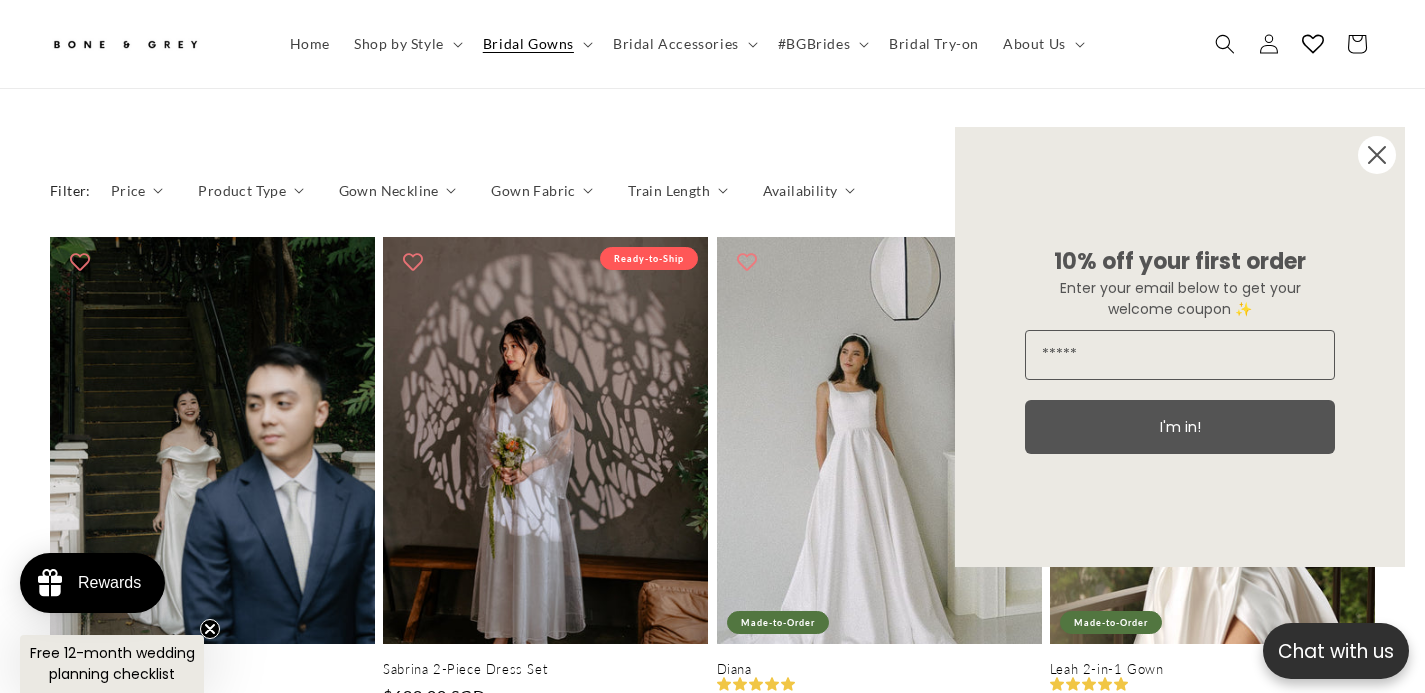 click 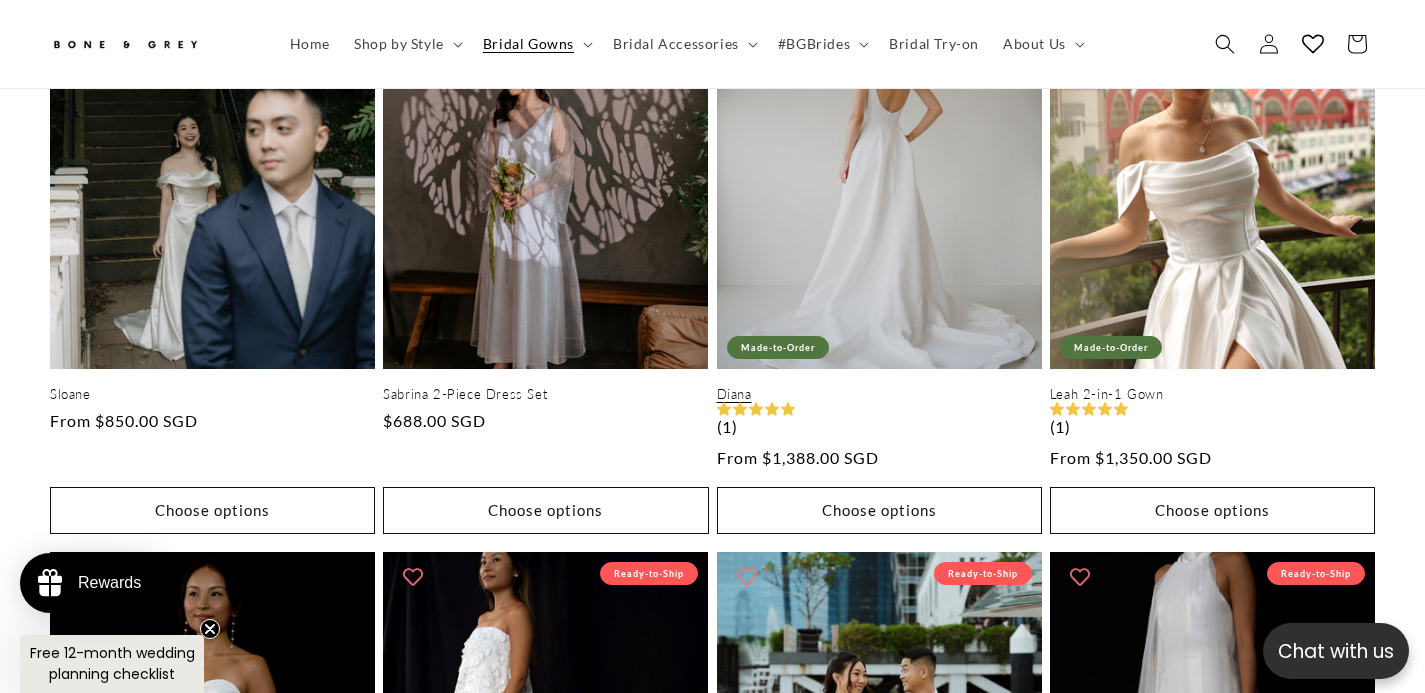 scroll, scrollTop: 1195, scrollLeft: 0, axis: vertical 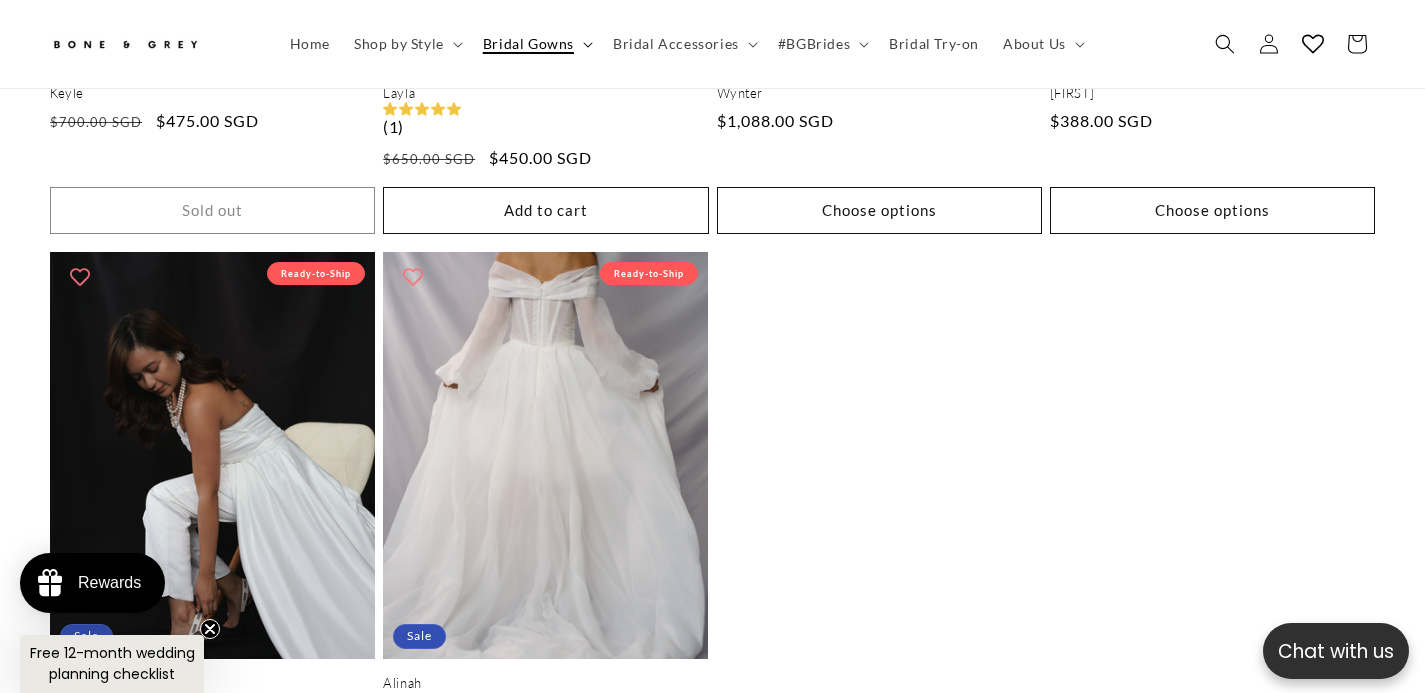 click on "Bridal Gowns" at bounding box center [536, 44] 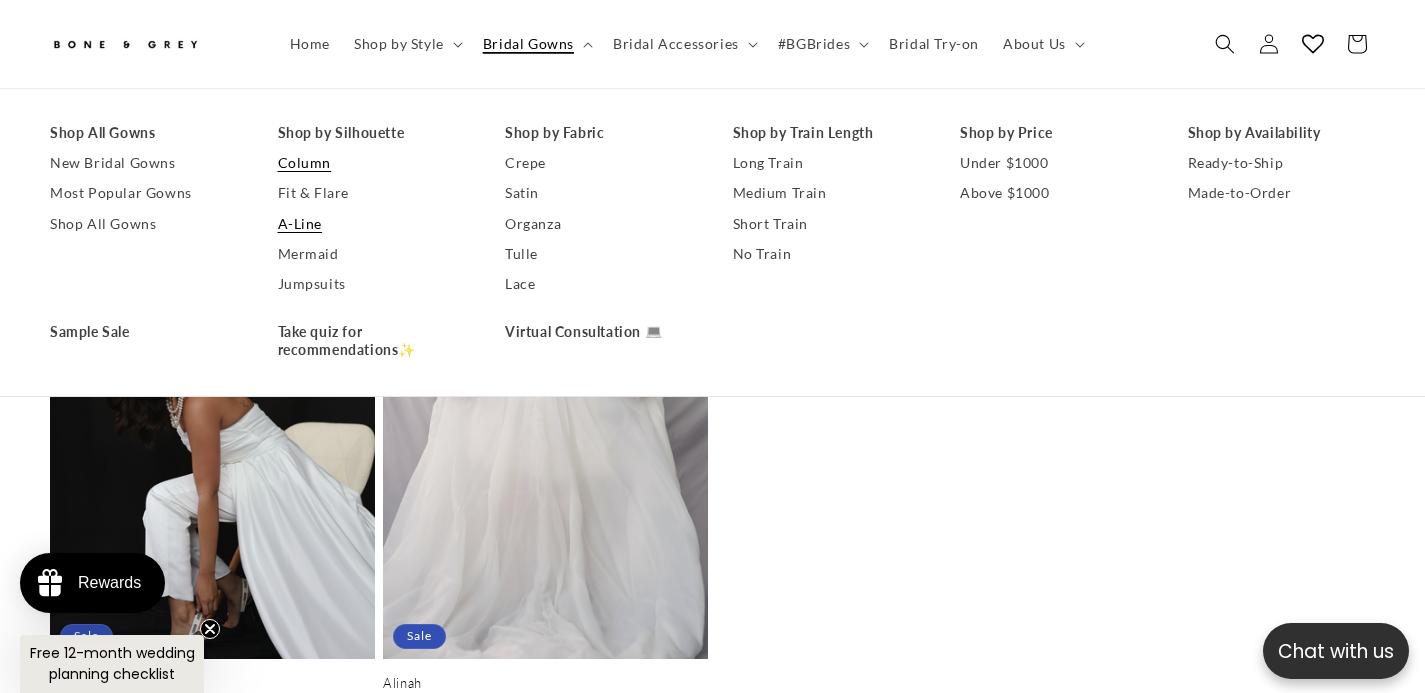 click on "Column" at bounding box center [372, 163] 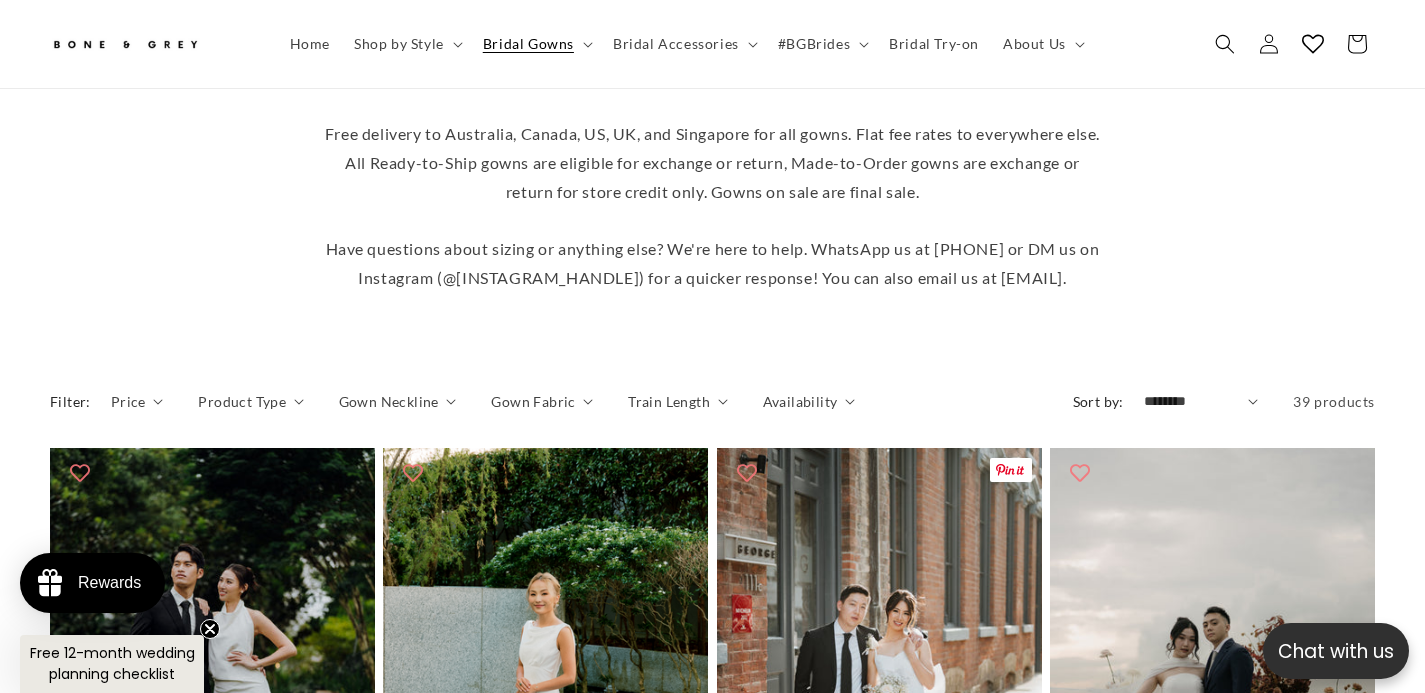 scroll, scrollTop: 710, scrollLeft: 0, axis: vertical 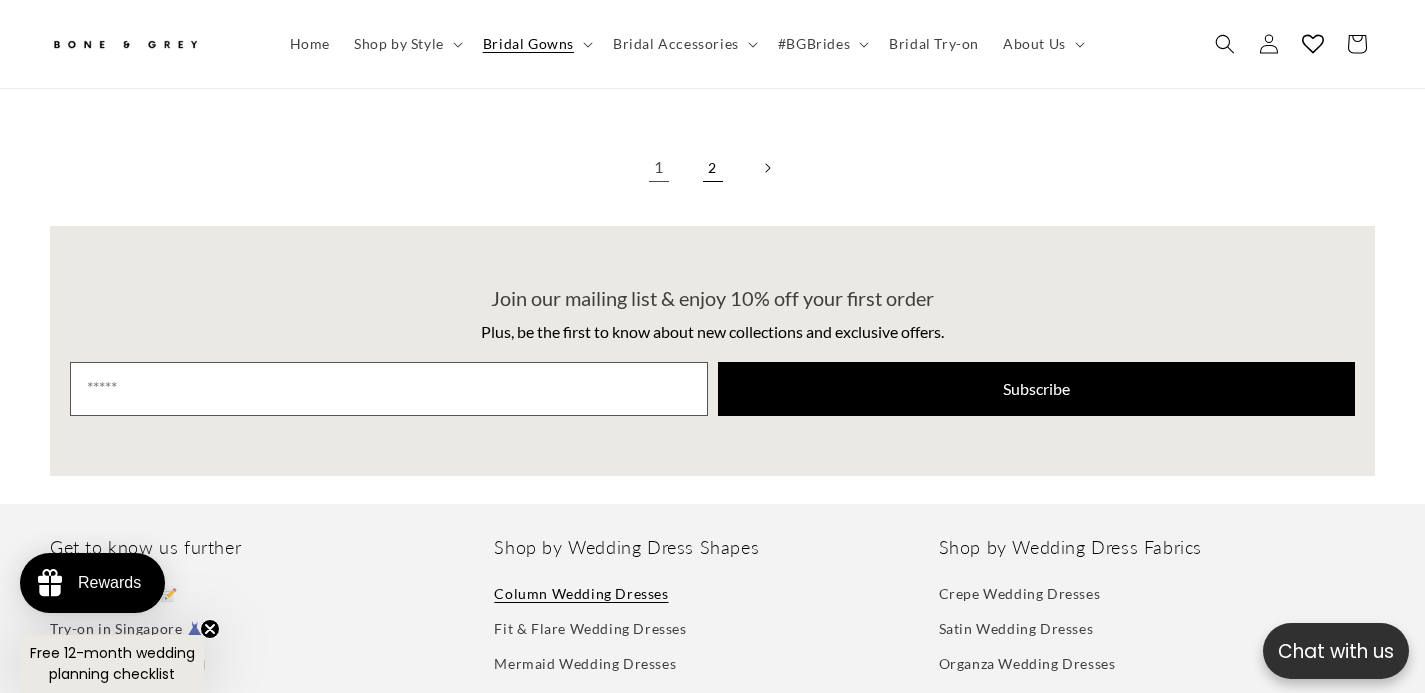 click on "2" at bounding box center (713, 168) 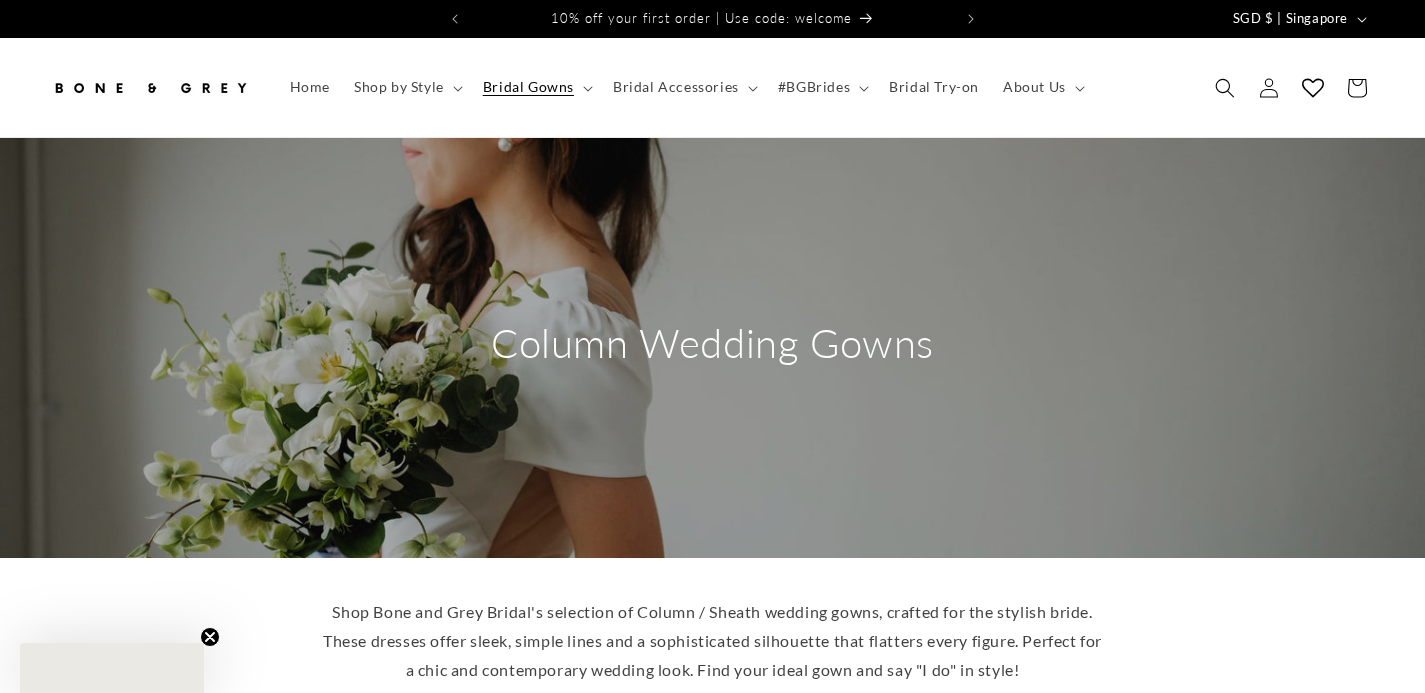 scroll, scrollTop: 0, scrollLeft: 0, axis: both 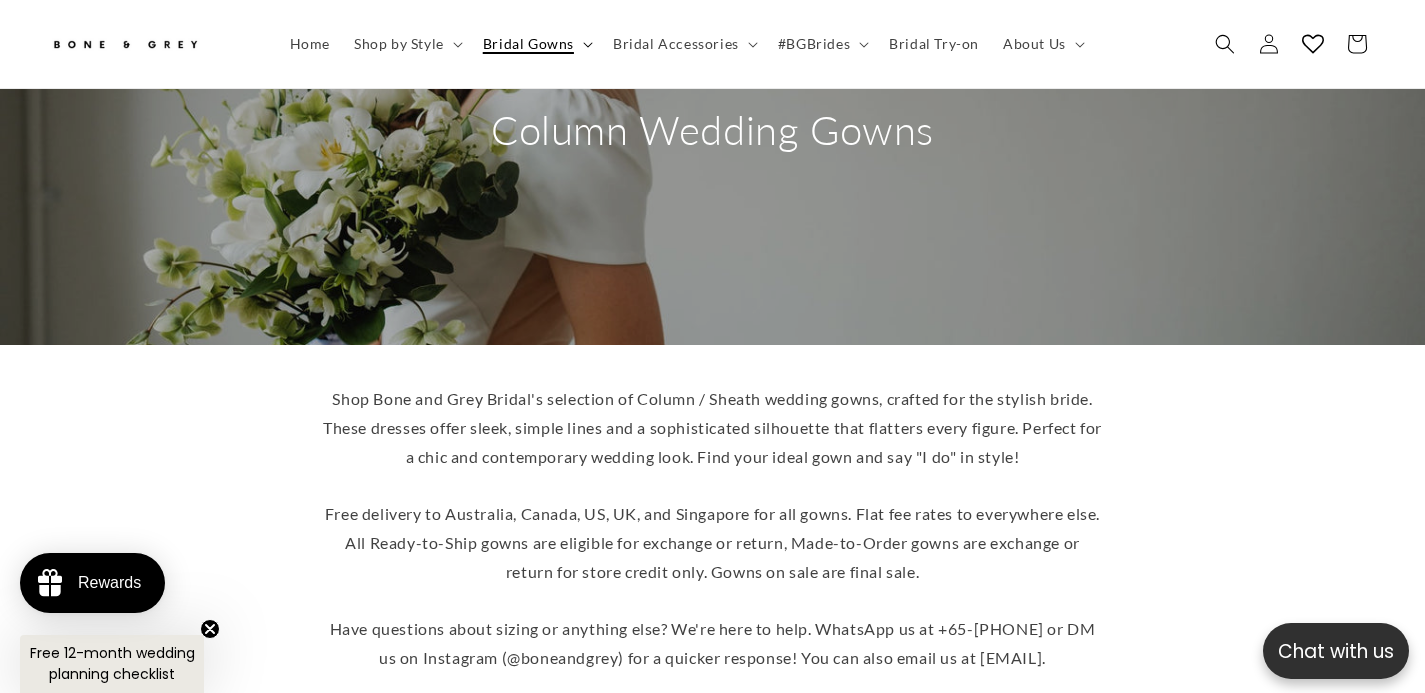 click on "Bridal Gowns" at bounding box center (528, 44) 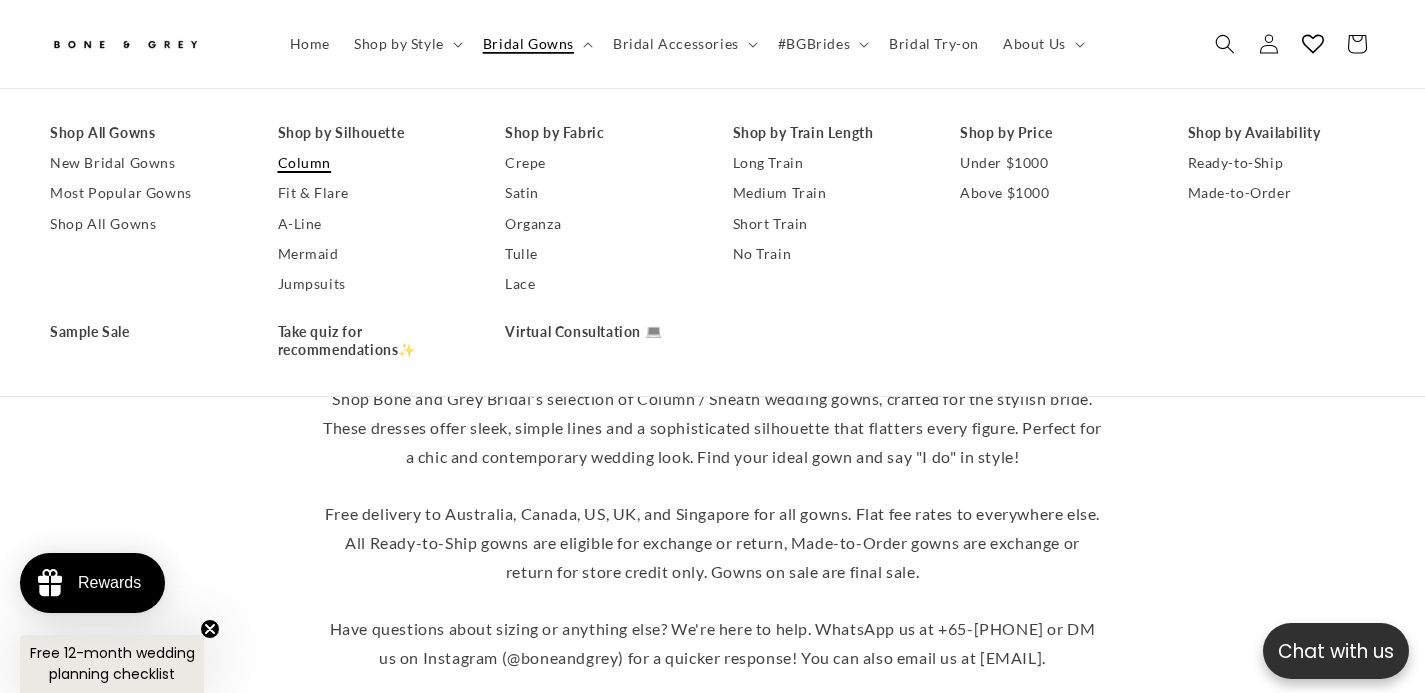 click on "Column" at bounding box center [372, 163] 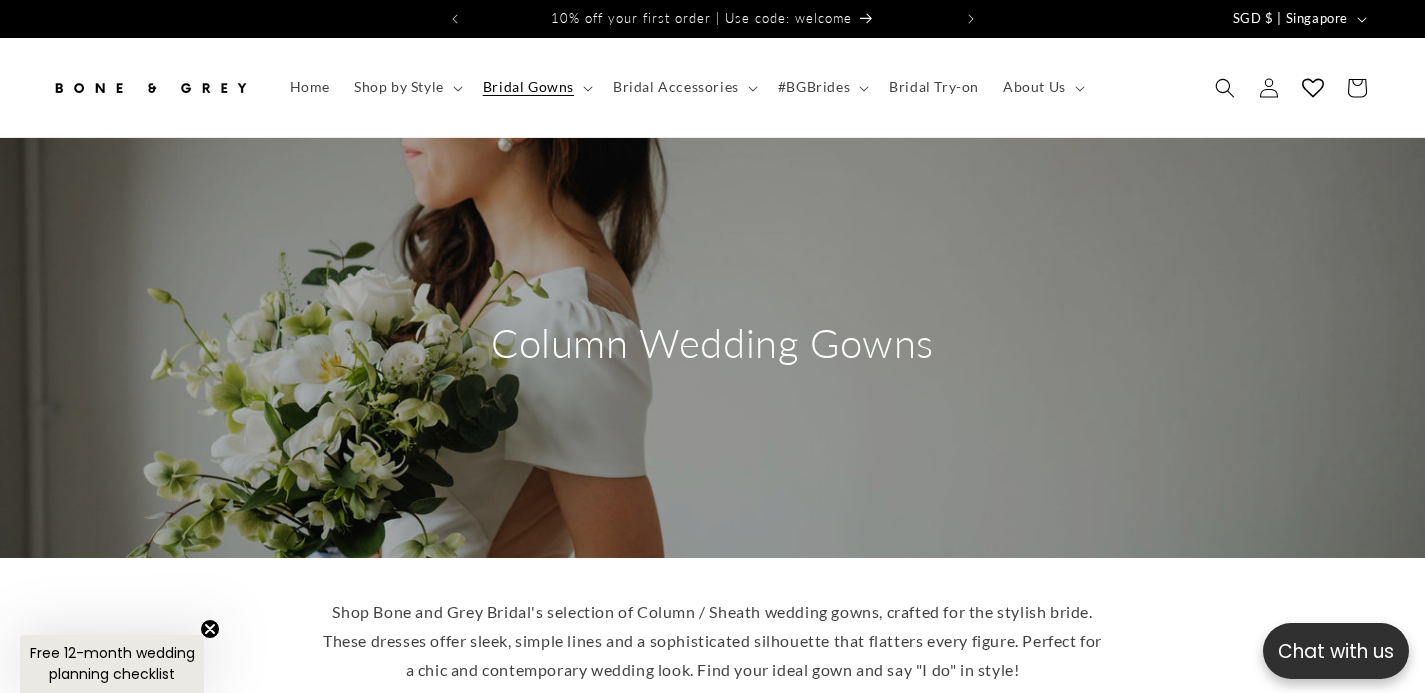 scroll, scrollTop: 0, scrollLeft: 0, axis: both 